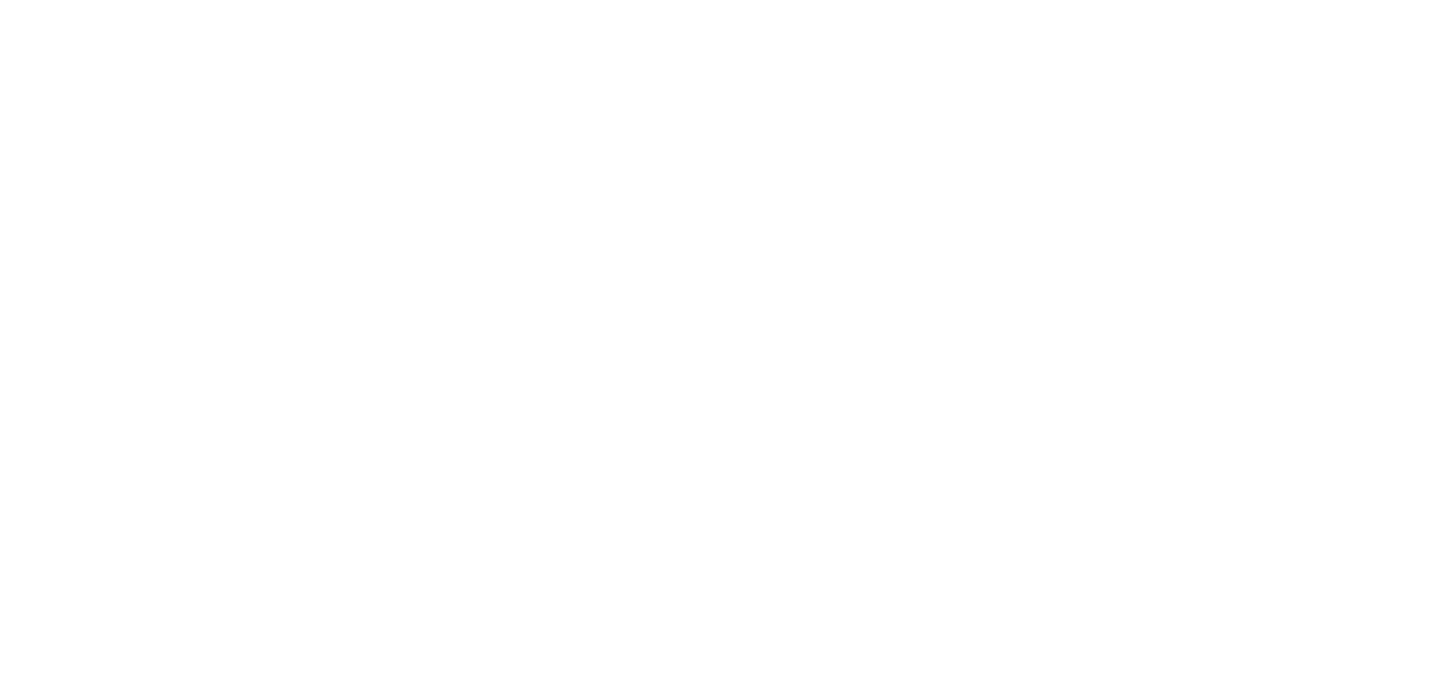 scroll, scrollTop: 0, scrollLeft: 0, axis: both 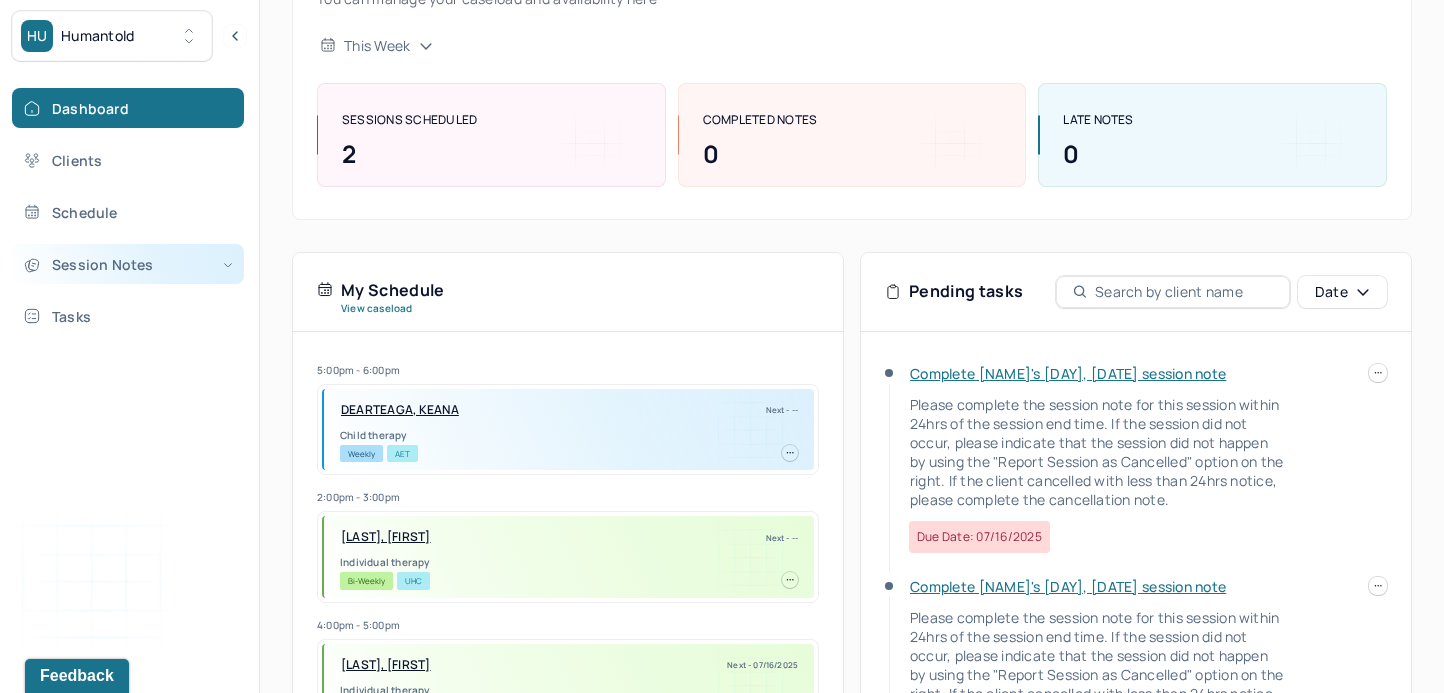 click on "Session Notes" at bounding box center (128, 264) 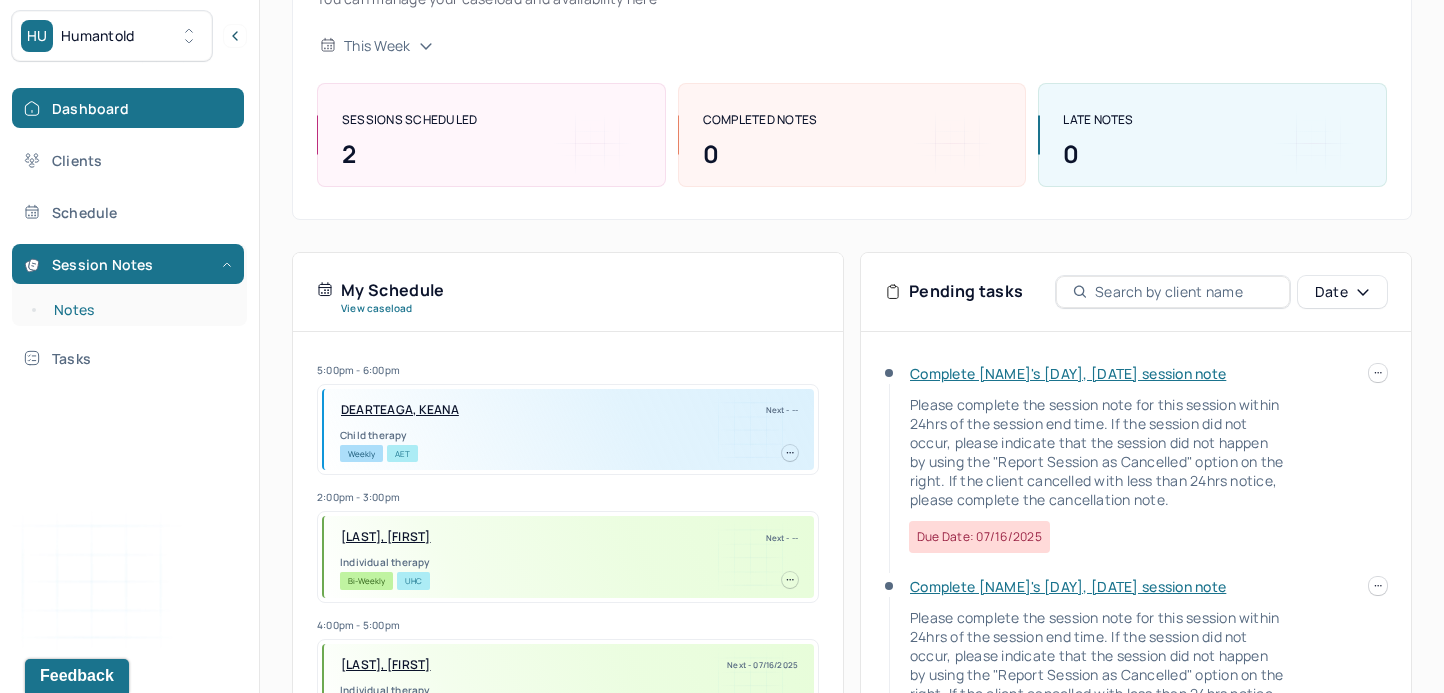 click on "Notes" at bounding box center (139, 310) 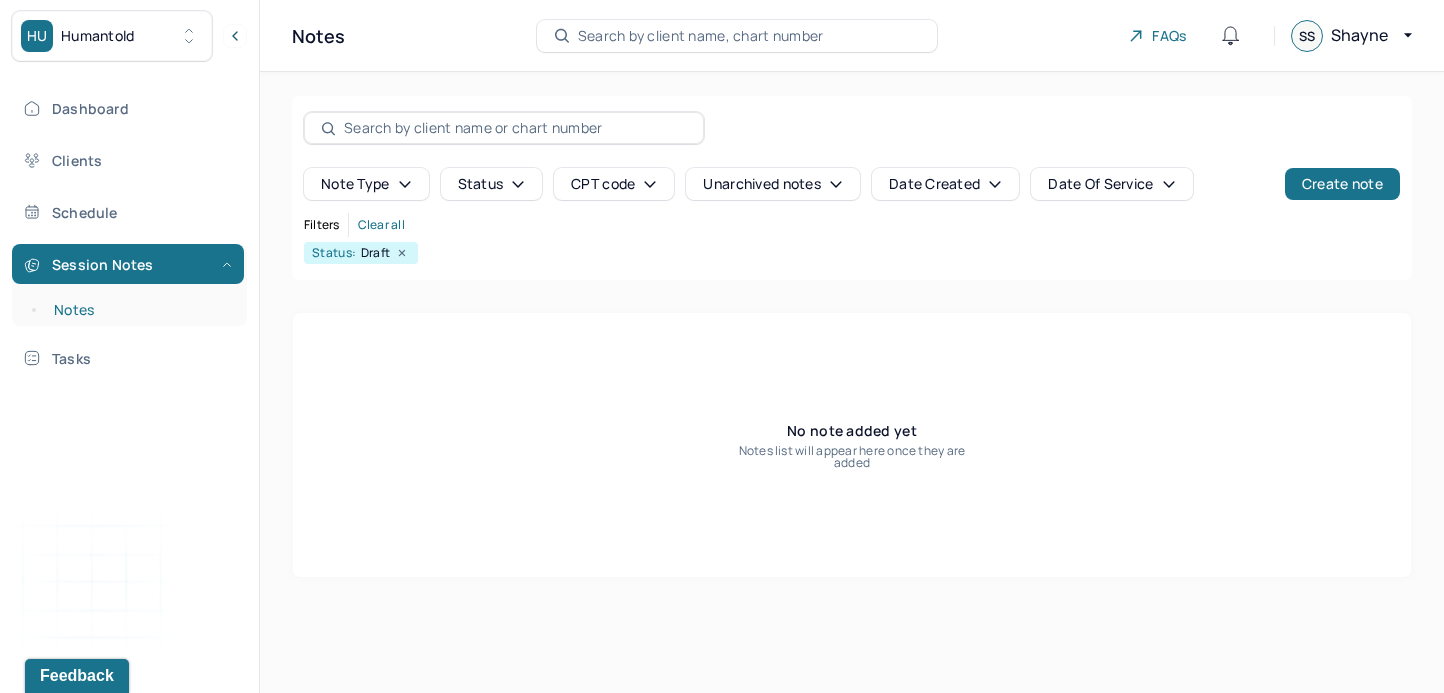 scroll, scrollTop: 0, scrollLeft: 0, axis: both 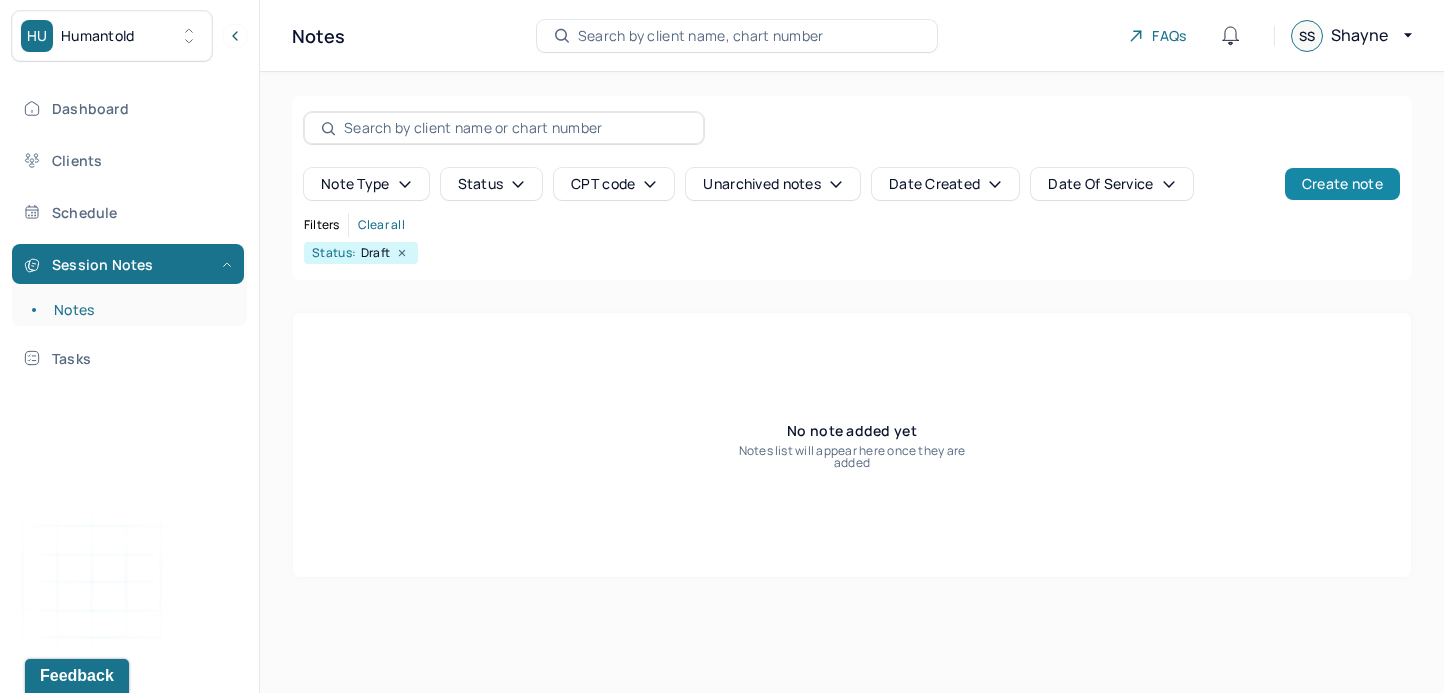 click on "Create note" at bounding box center (1342, 184) 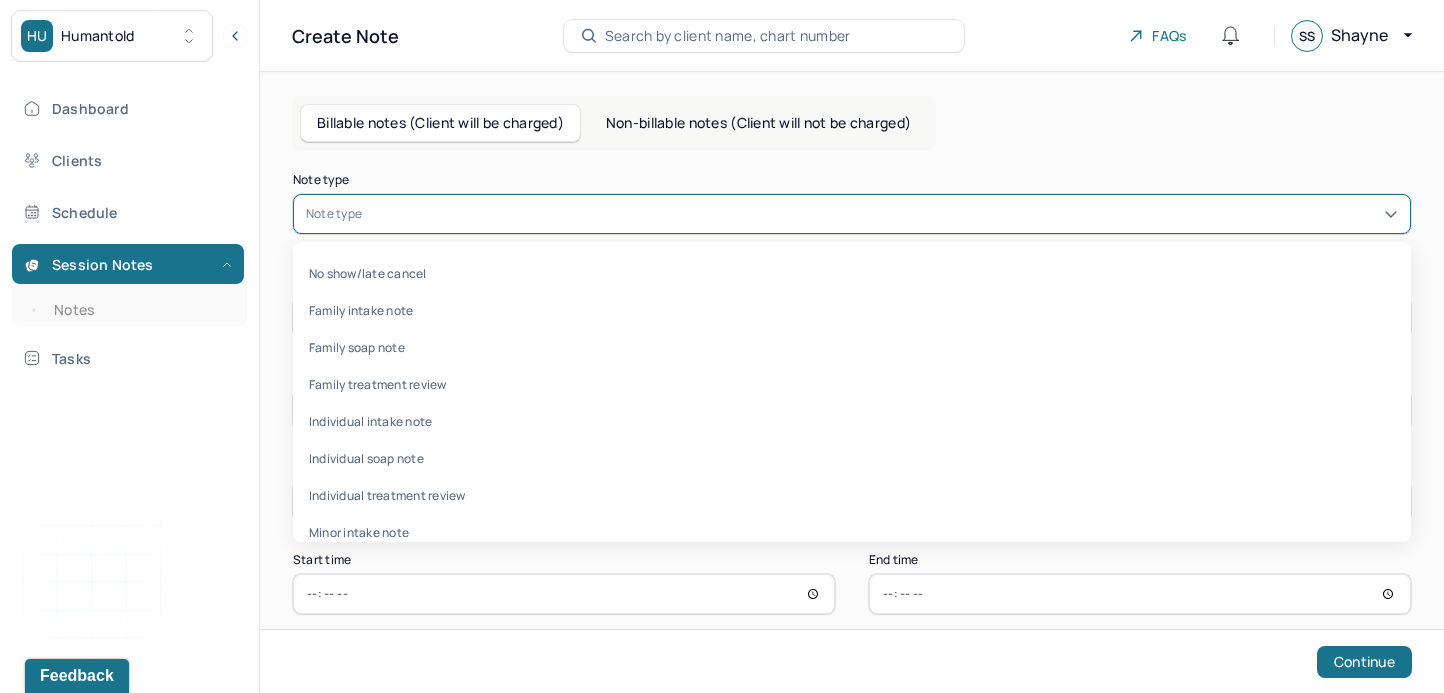 click at bounding box center (882, 214) 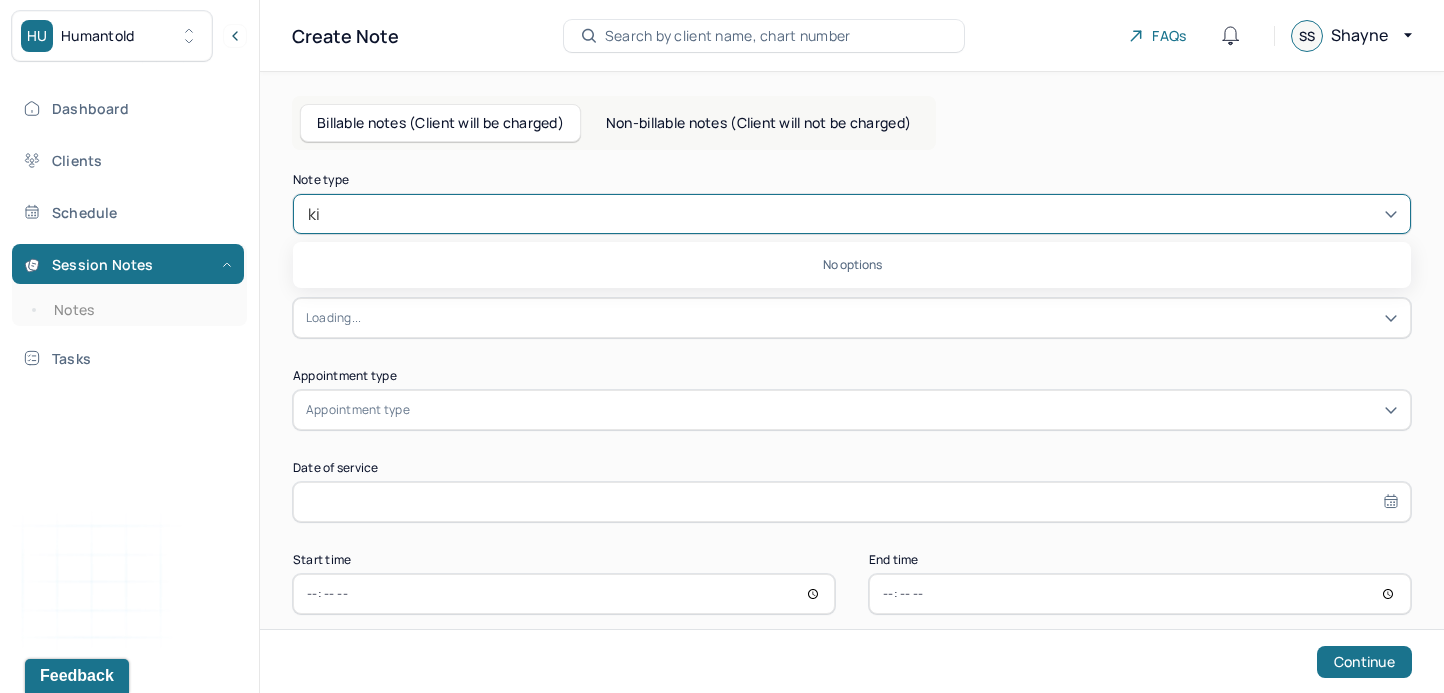 type on "k" 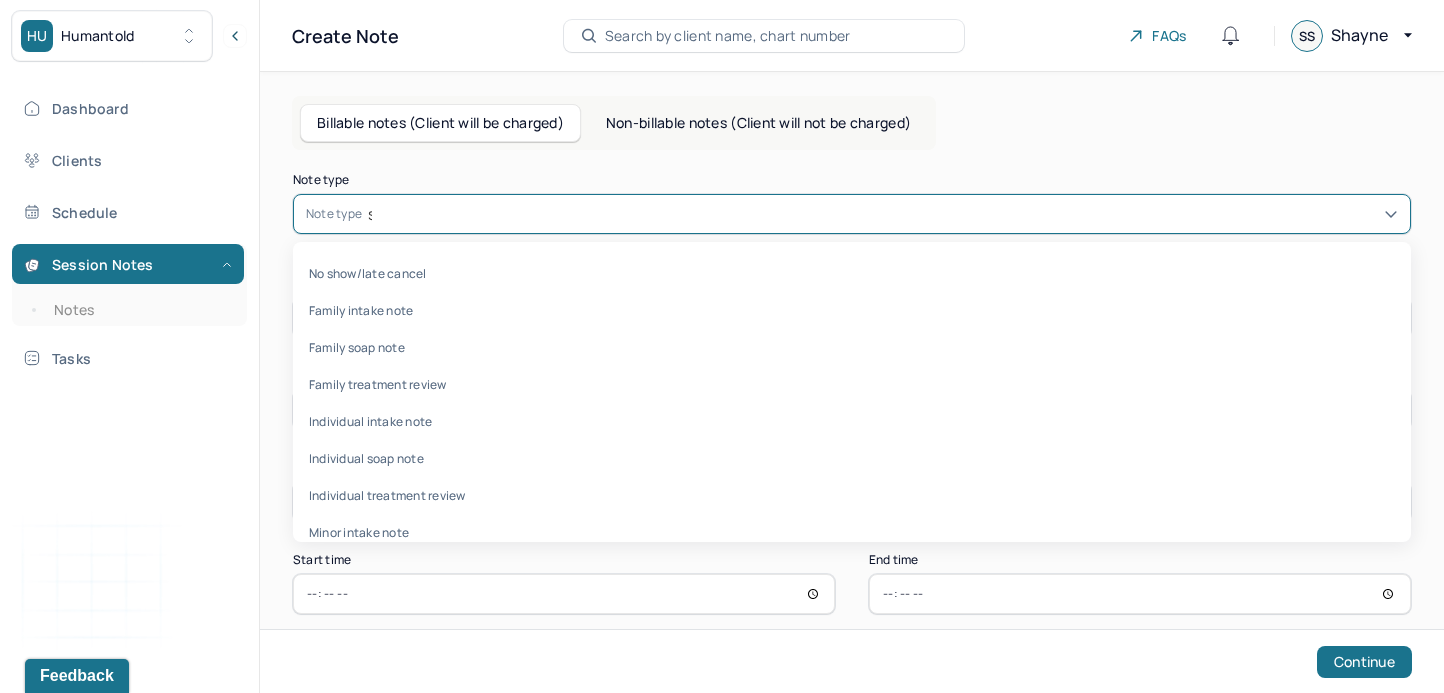 type on "soap" 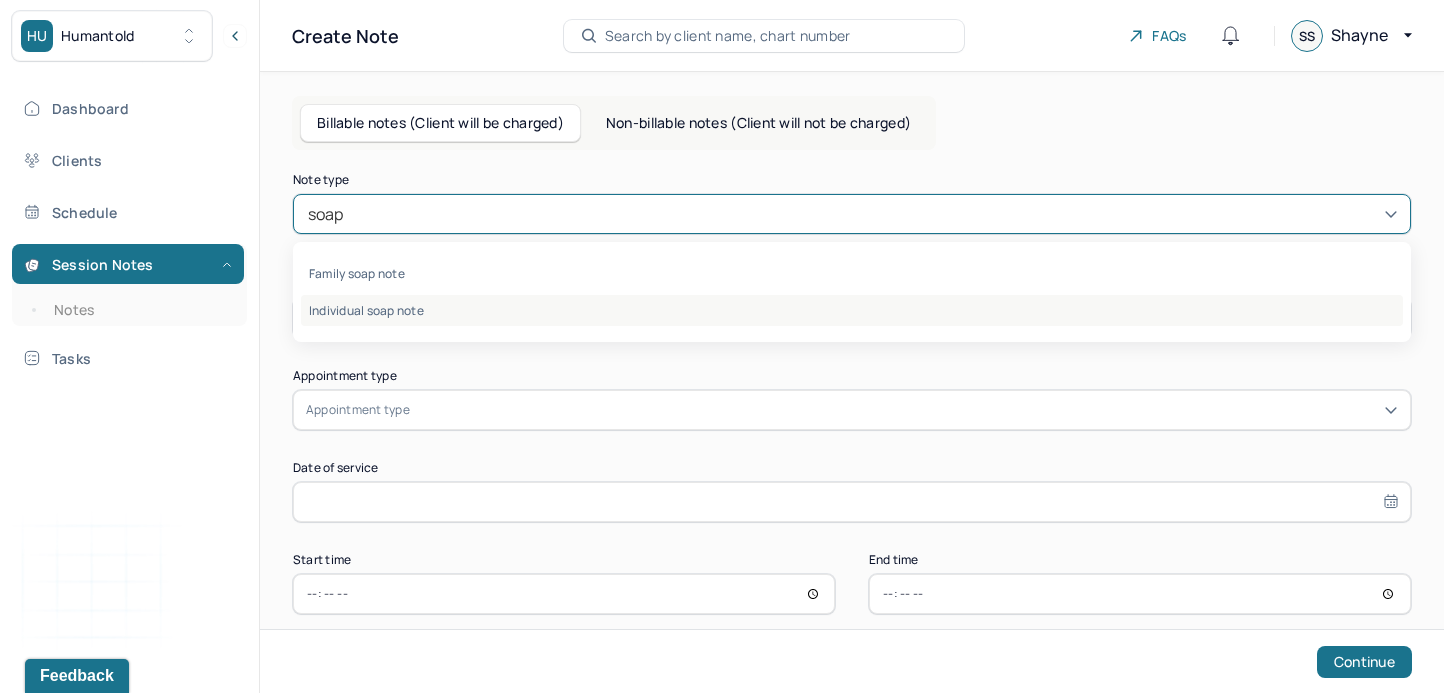 click on "Individual soap note" at bounding box center (852, 310) 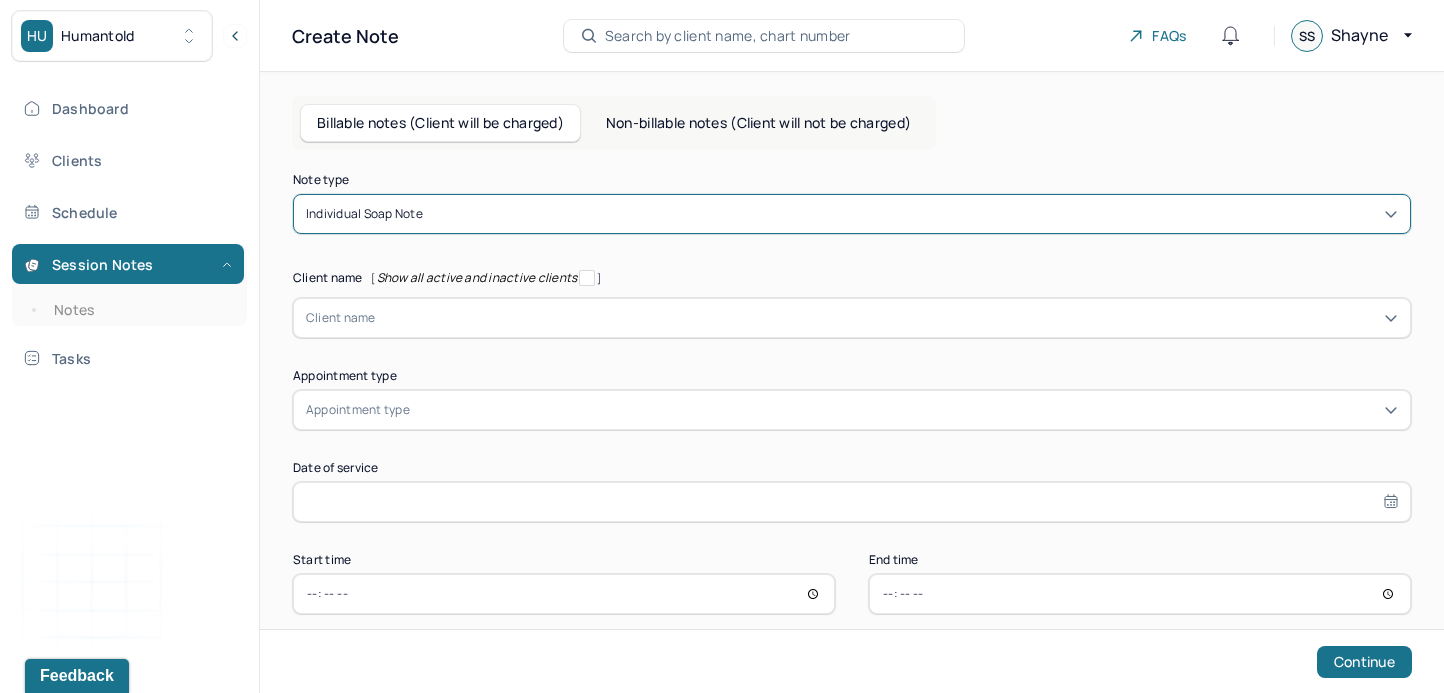 click on "Client name" at bounding box center [852, 318] 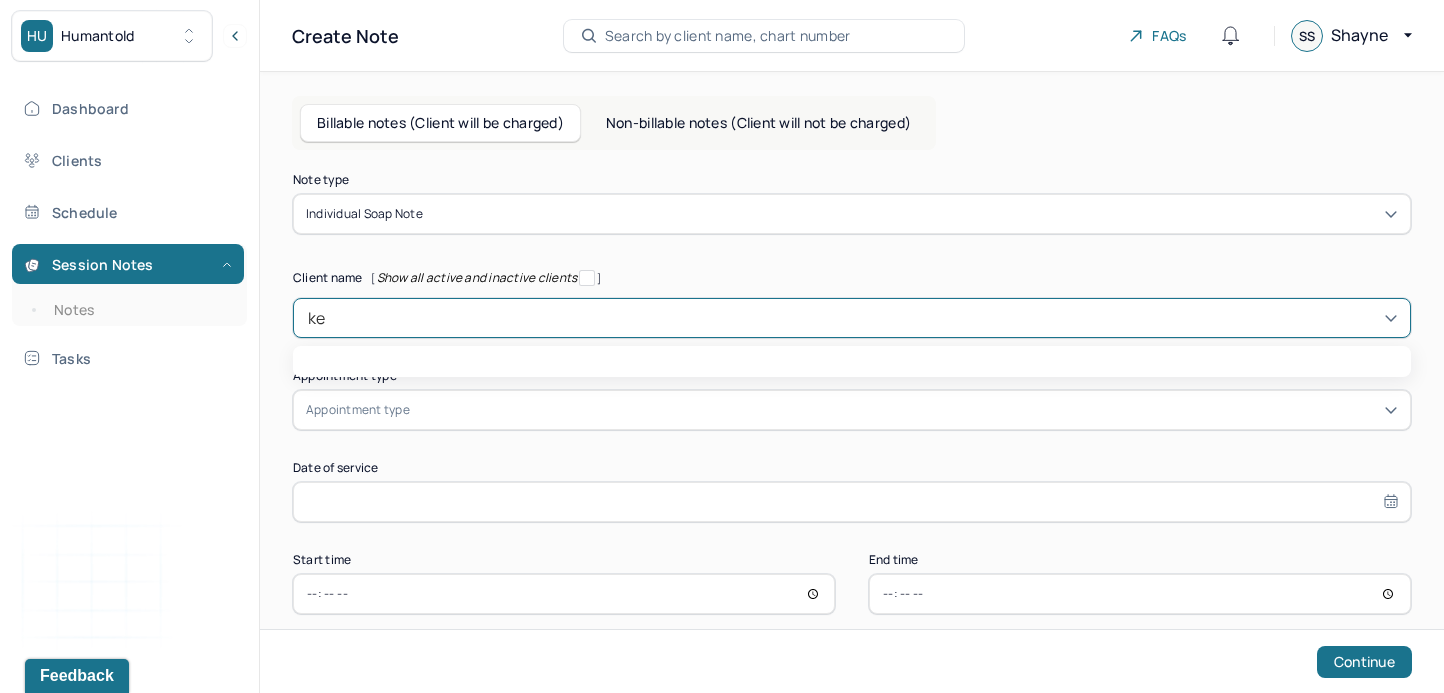 type on "kea" 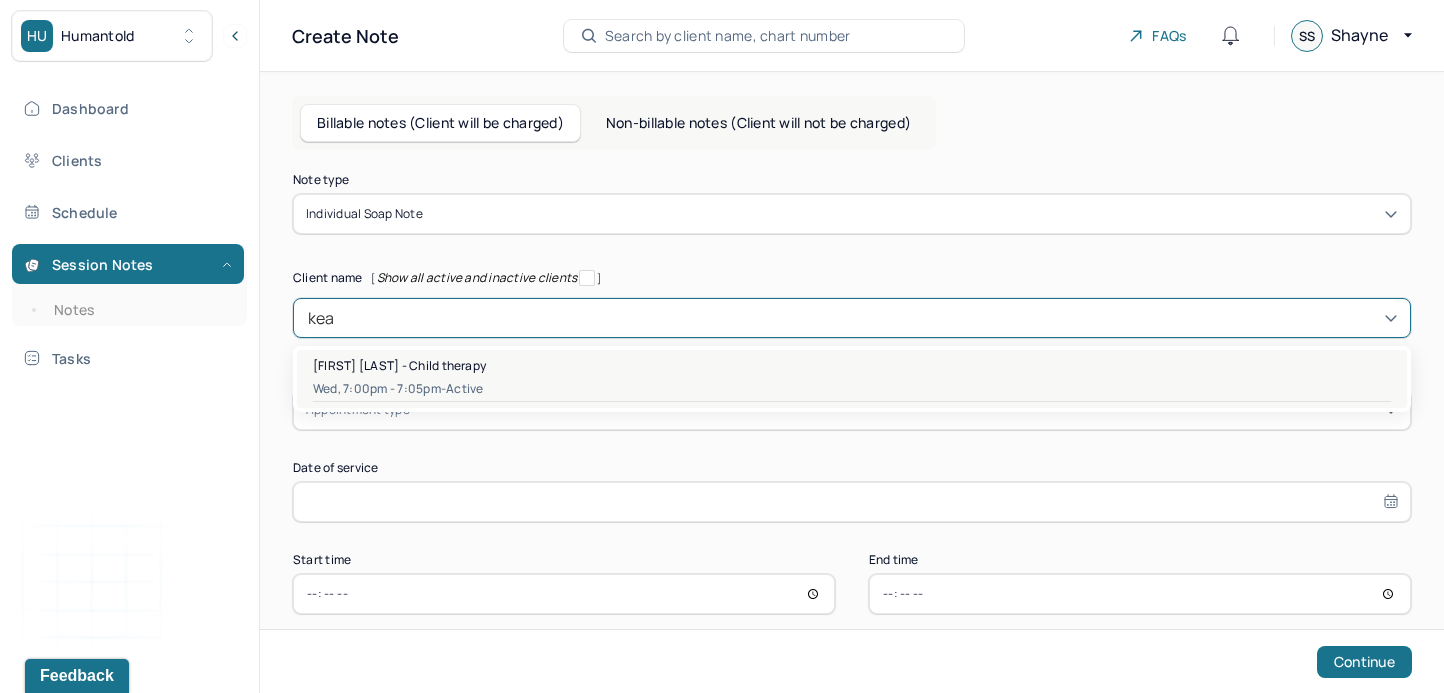 click on "Wed, 7:00pm - 7:05pm  -  active" at bounding box center (852, 389) 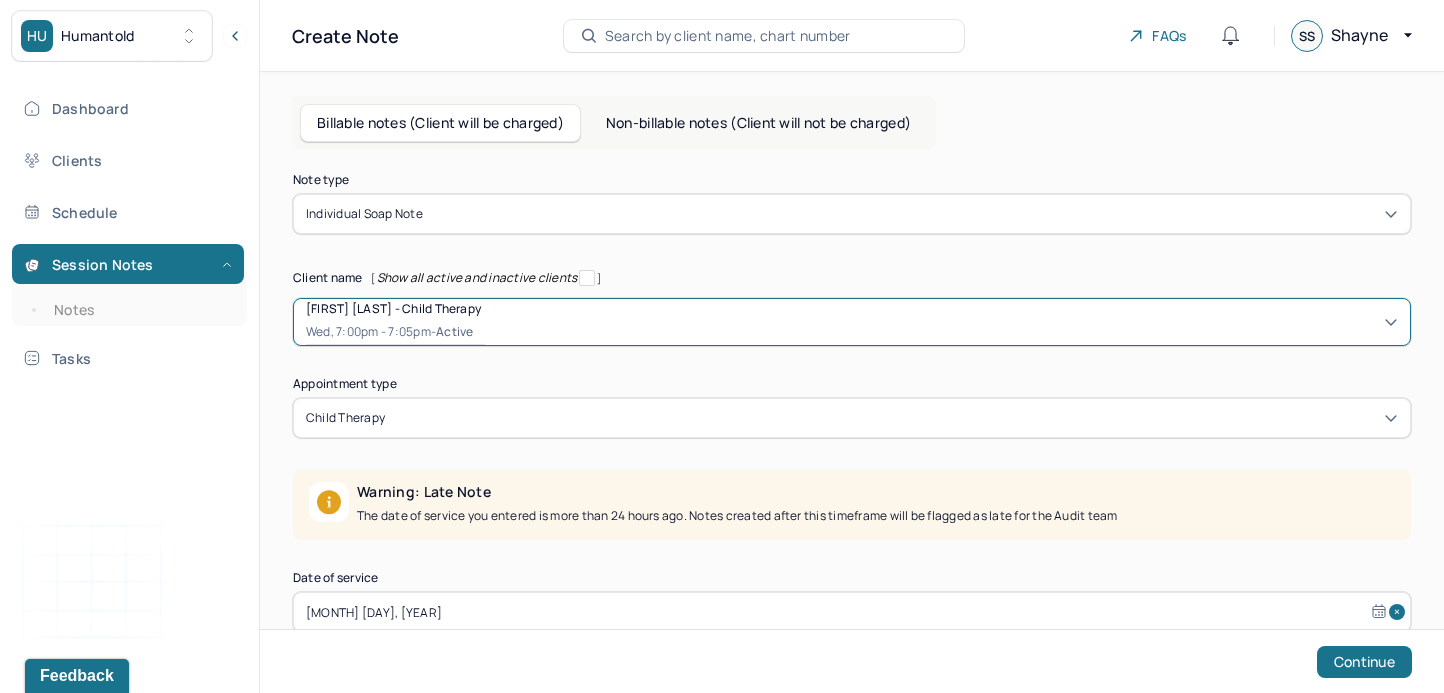 scroll, scrollTop: 228, scrollLeft: 0, axis: vertical 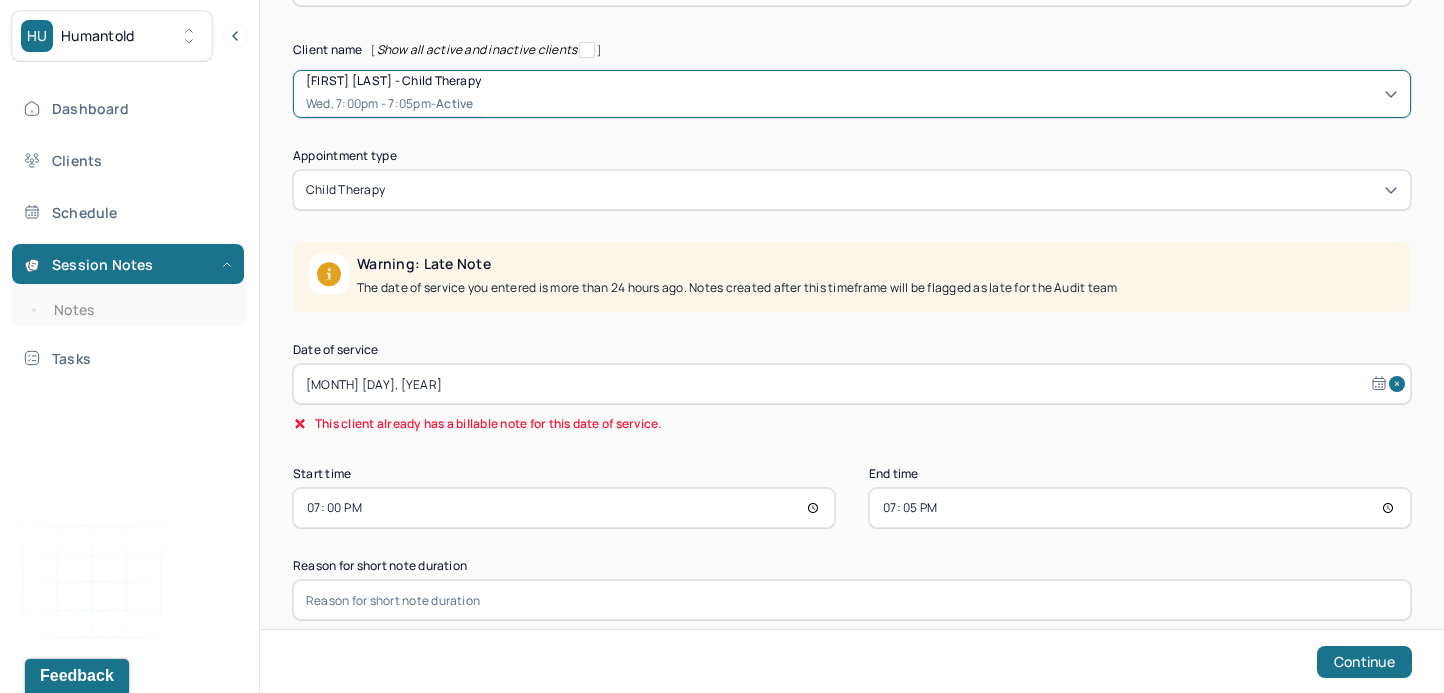 click on "[MONTH] [DAY], [YEAR]" at bounding box center [852, 384] 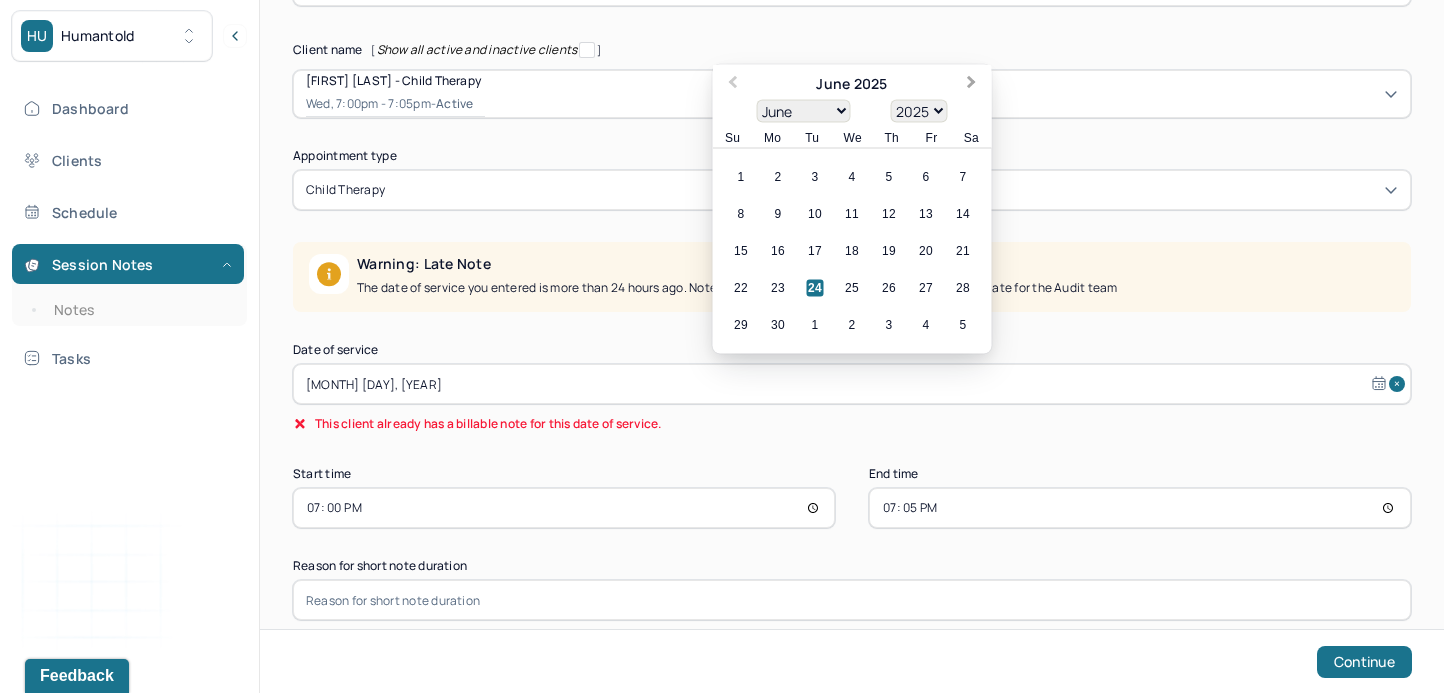 click on "Next Month" at bounding box center [972, 84] 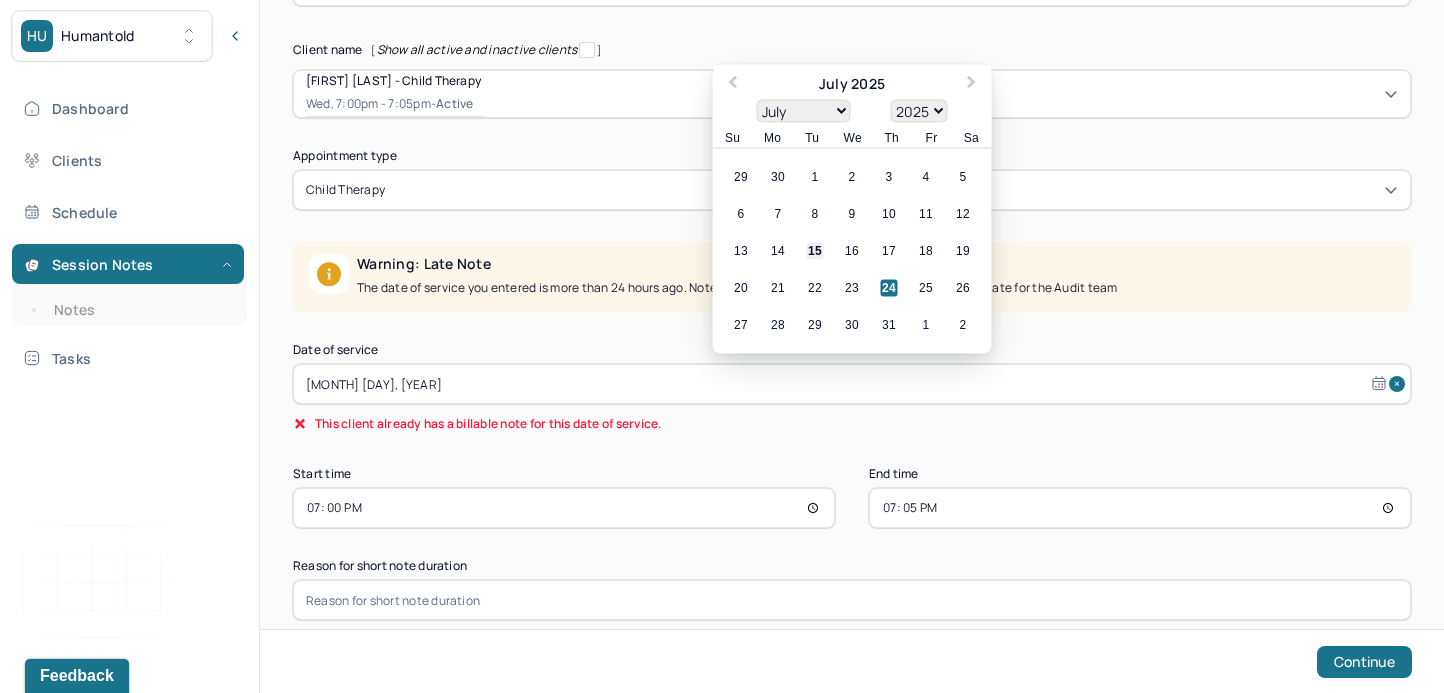 click on "15" at bounding box center (815, 251) 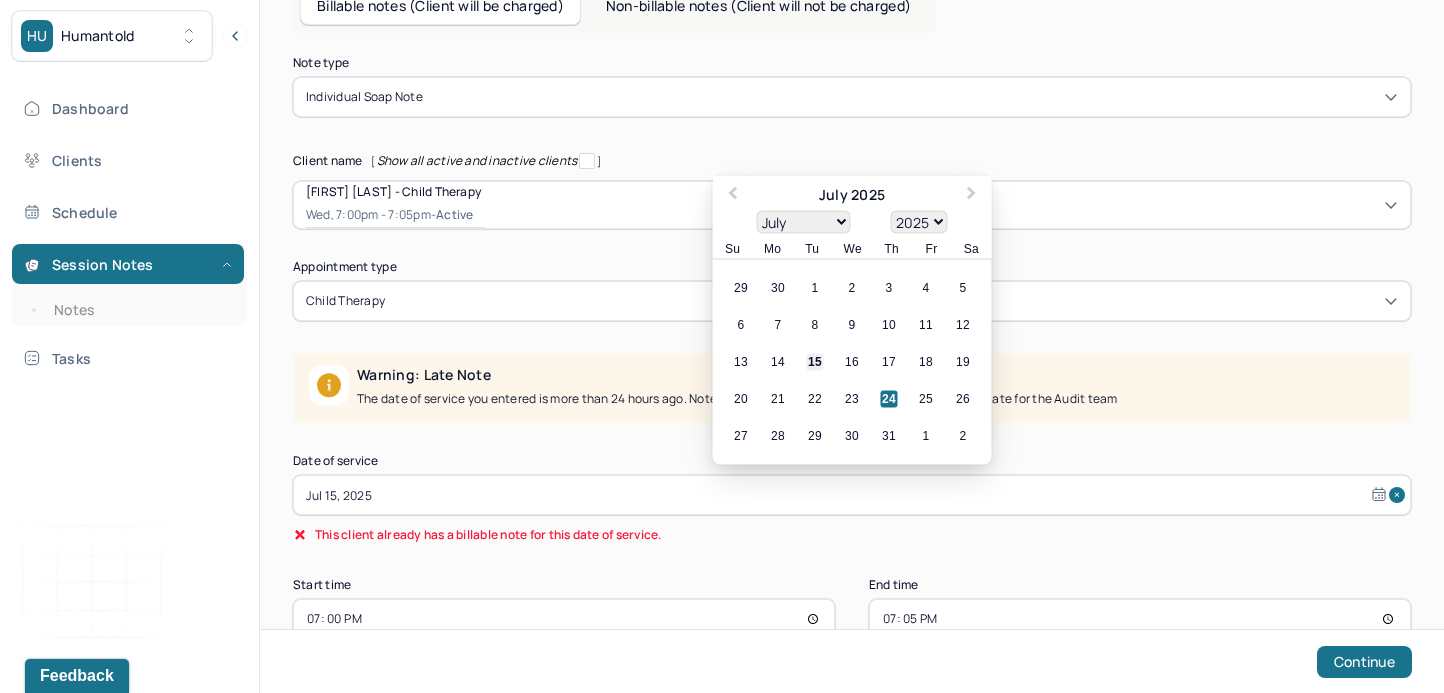 scroll, scrollTop: 94, scrollLeft: 0, axis: vertical 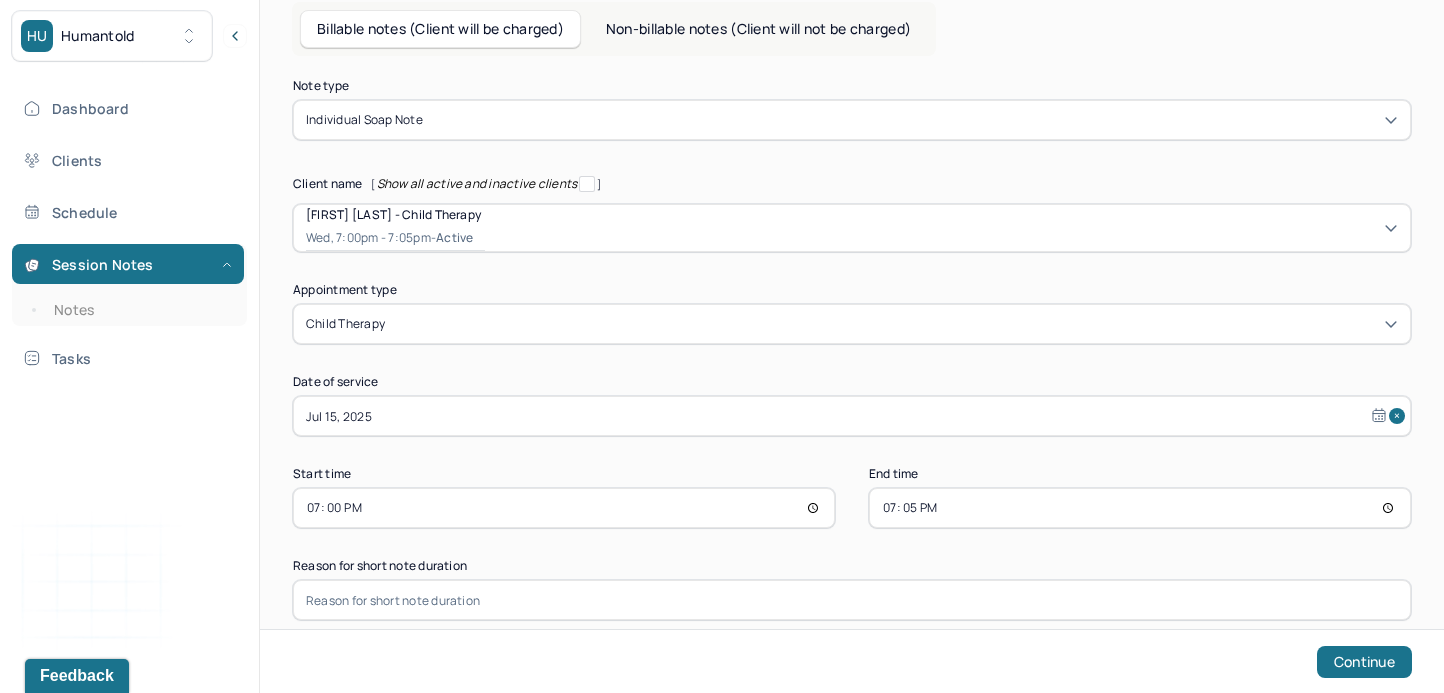 click on "19:00" at bounding box center (564, 508) 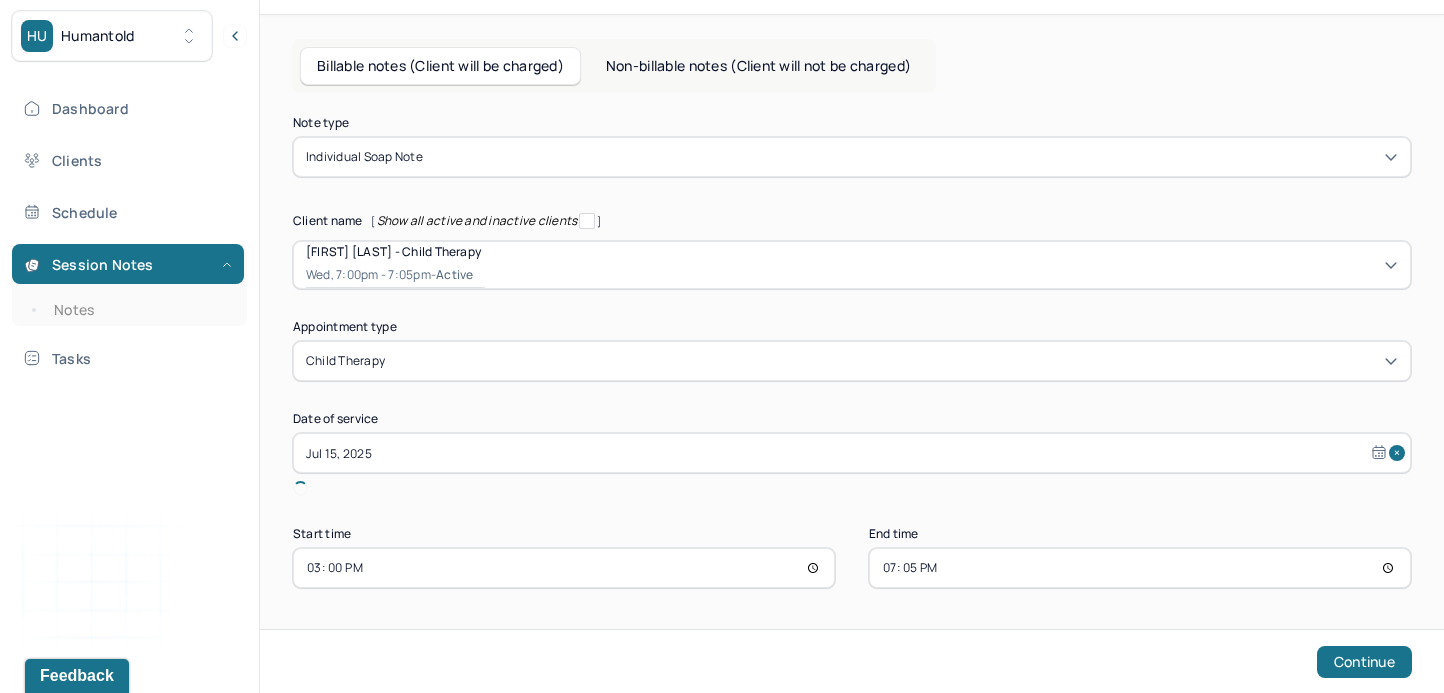 scroll, scrollTop: 34, scrollLeft: 0, axis: vertical 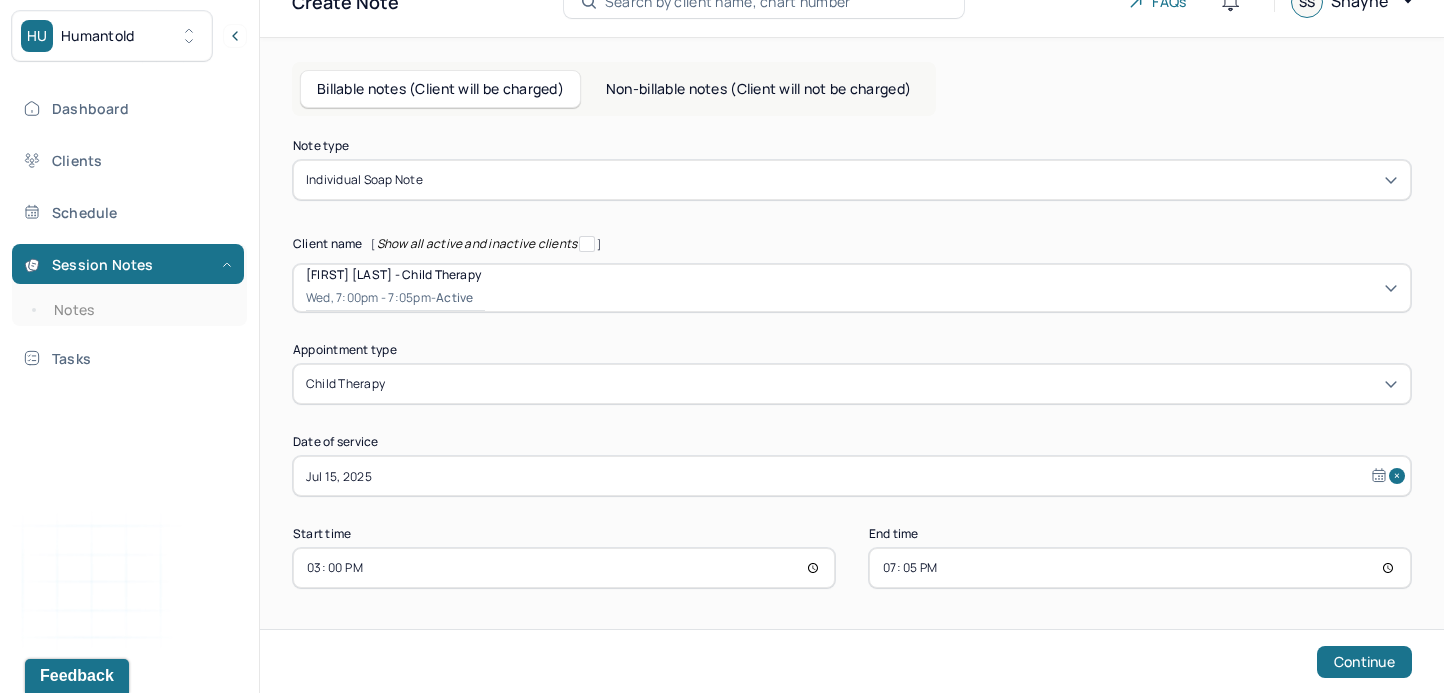 click on "19:05" at bounding box center [1140, 568] 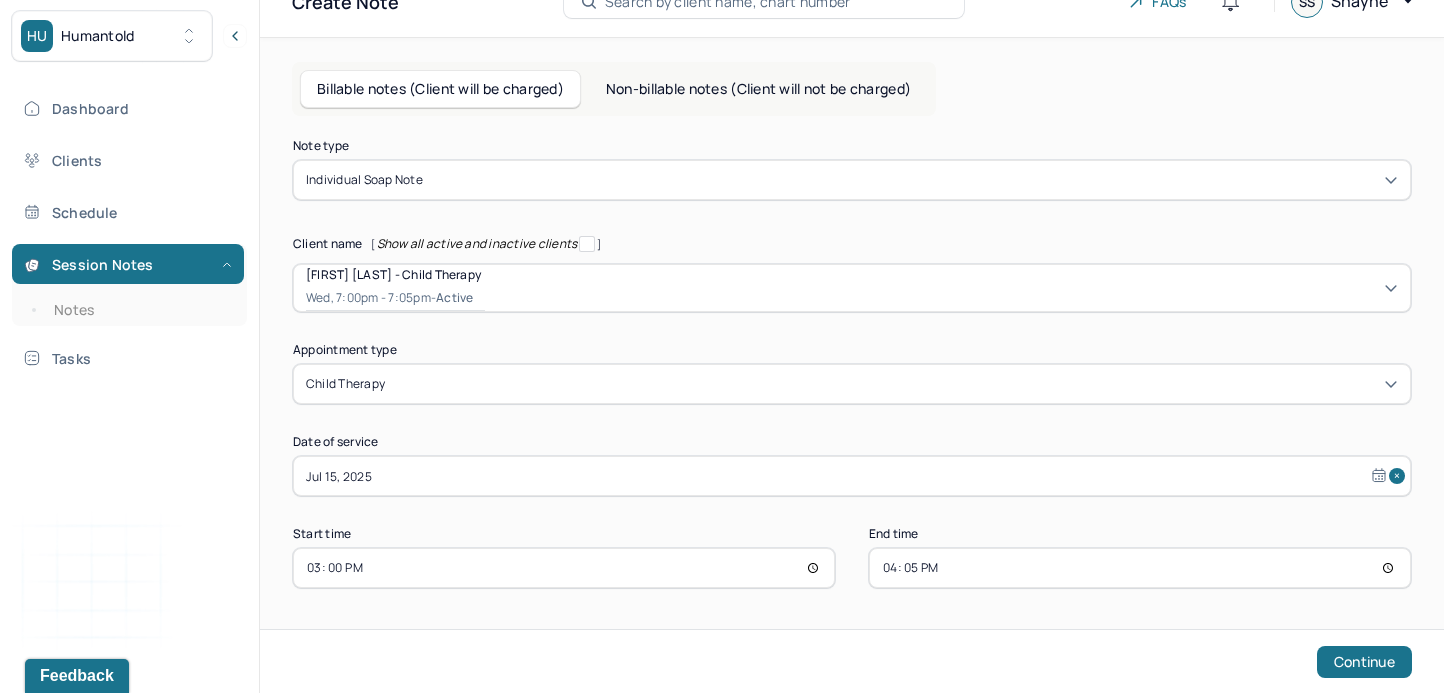 type on "16:00" 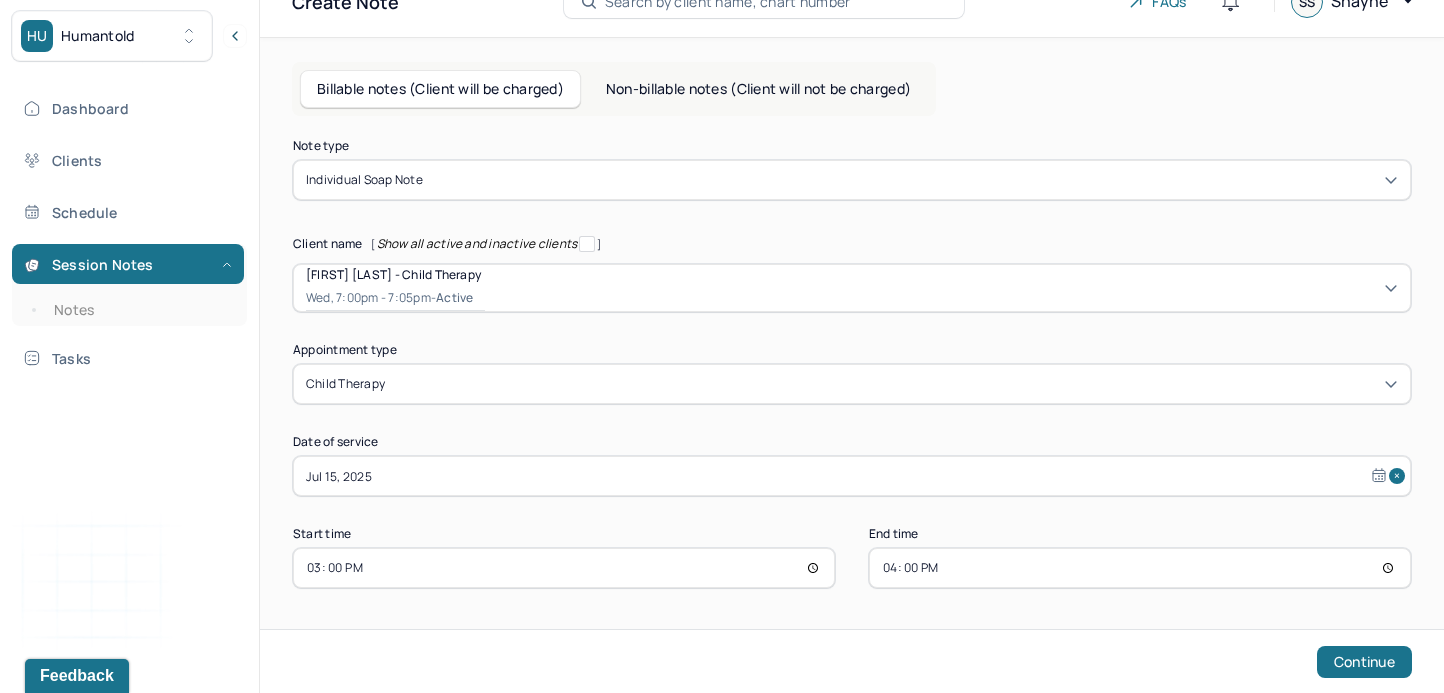 click on "Note type Individual soap note Client name [ Show all active and inactive clients ] [FIRST] [LAST] - Child therapy [DAY], [TIME] - active Supervisee name [FIRST] [LAST] Appointment type child therapy Date of service [MONTH] [DAY], [YEAR] Start time [TIME] End time [TIME]   Continue" at bounding box center [852, 405] 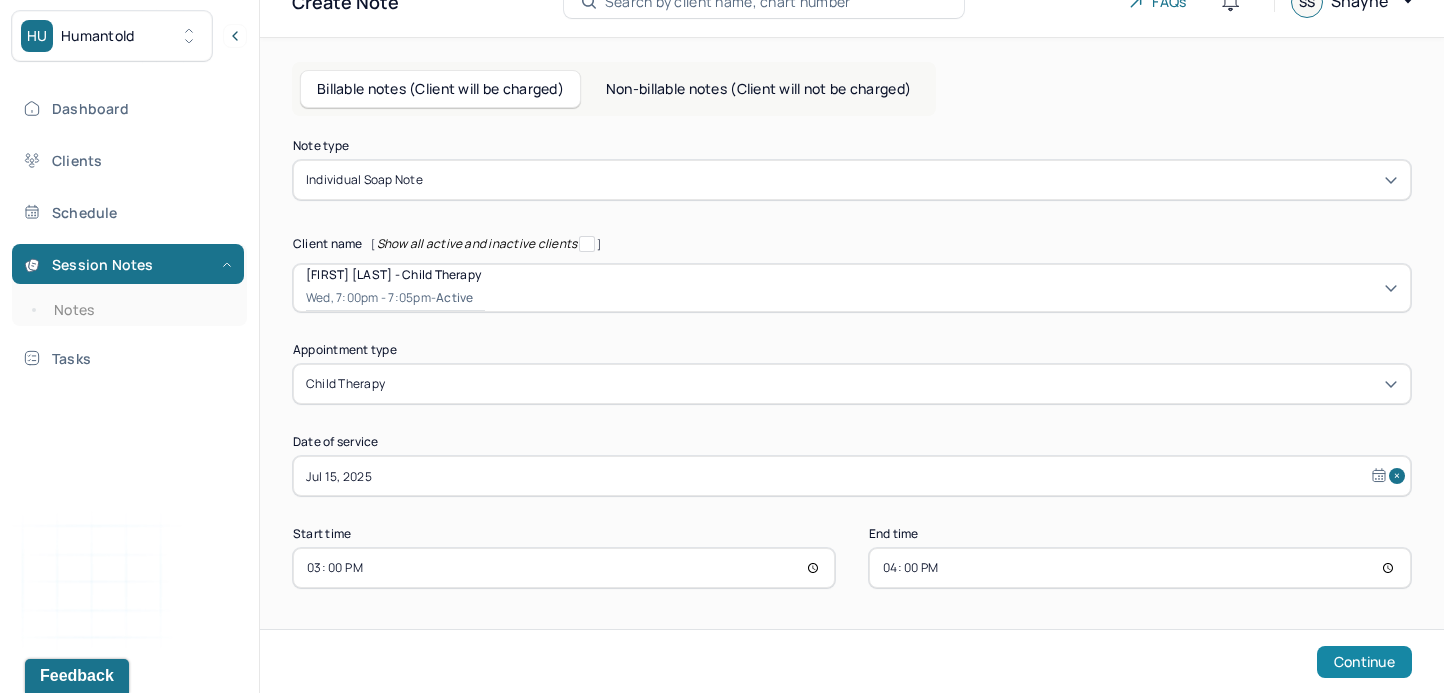 click on "Continue" at bounding box center (1364, 662) 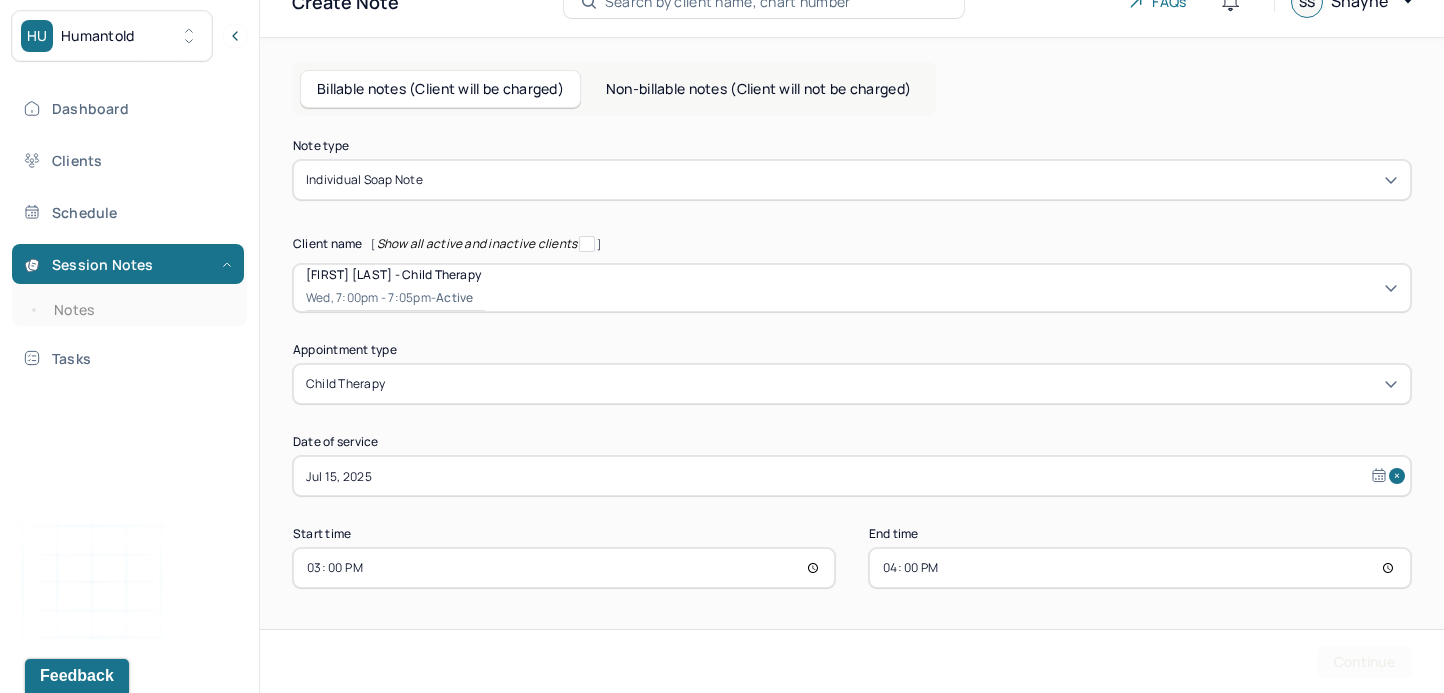 scroll, scrollTop: 0, scrollLeft: 0, axis: both 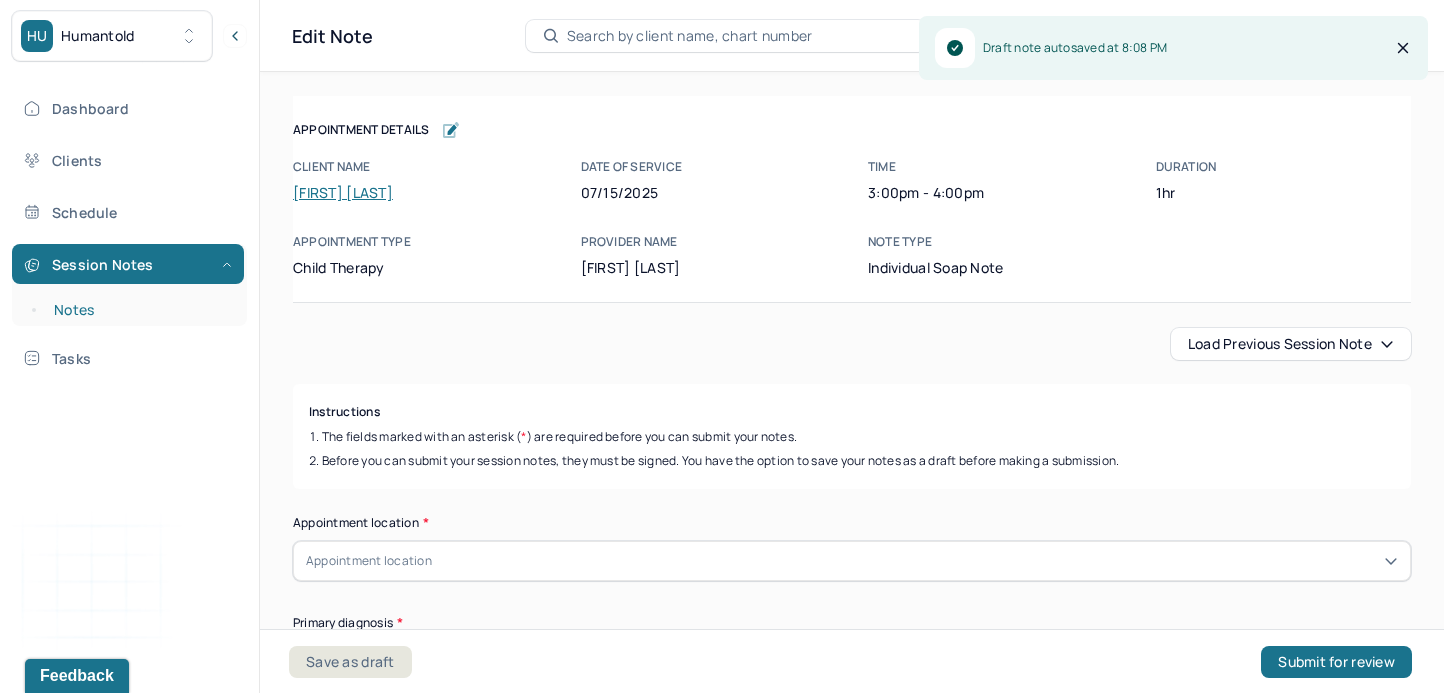 click on "Notes" at bounding box center [139, 310] 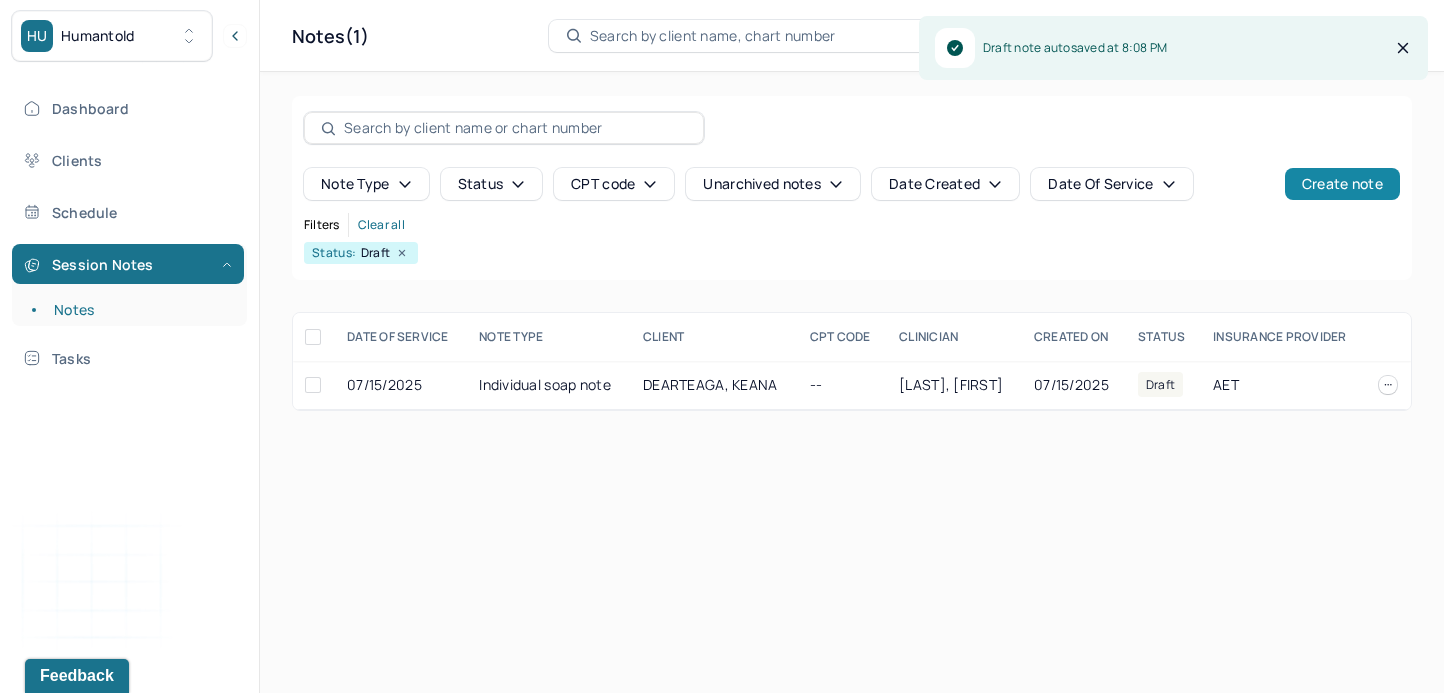 click on "Create note" at bounding box center [1342, 184] 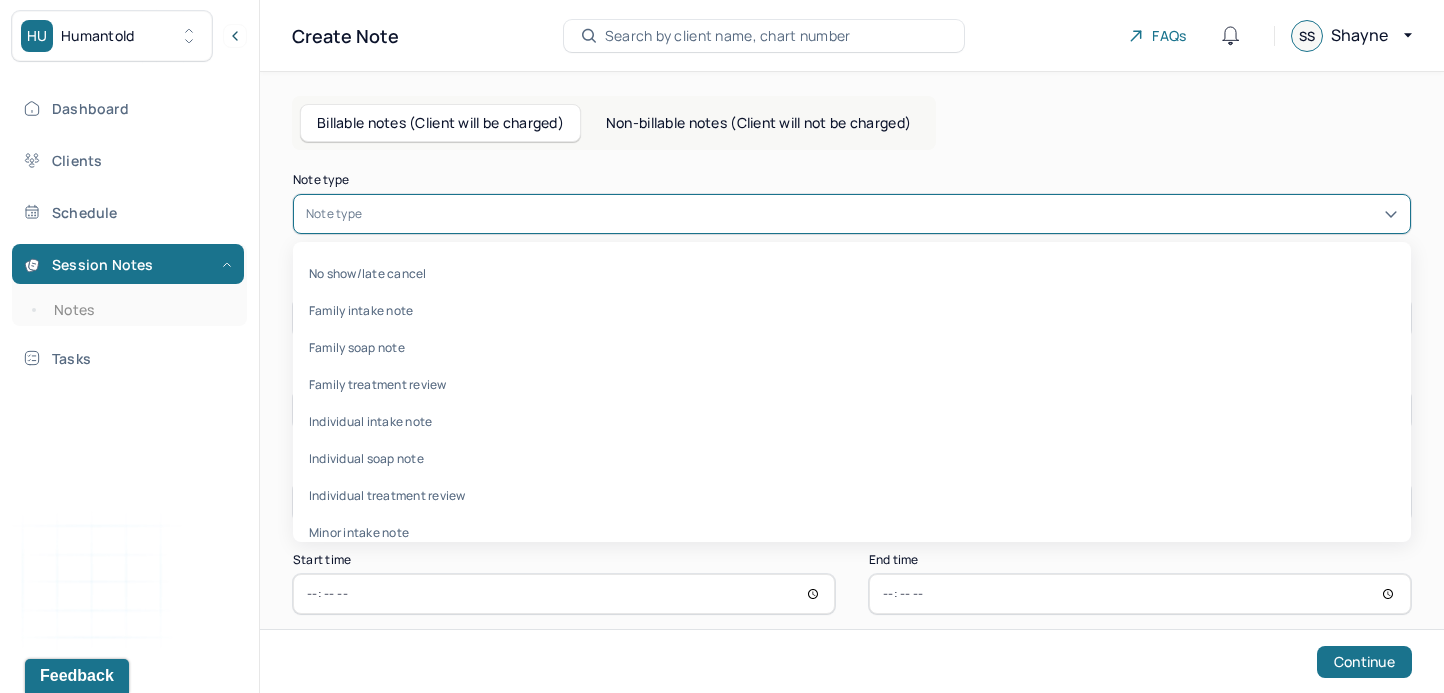 click at bounding box center [882, 214] 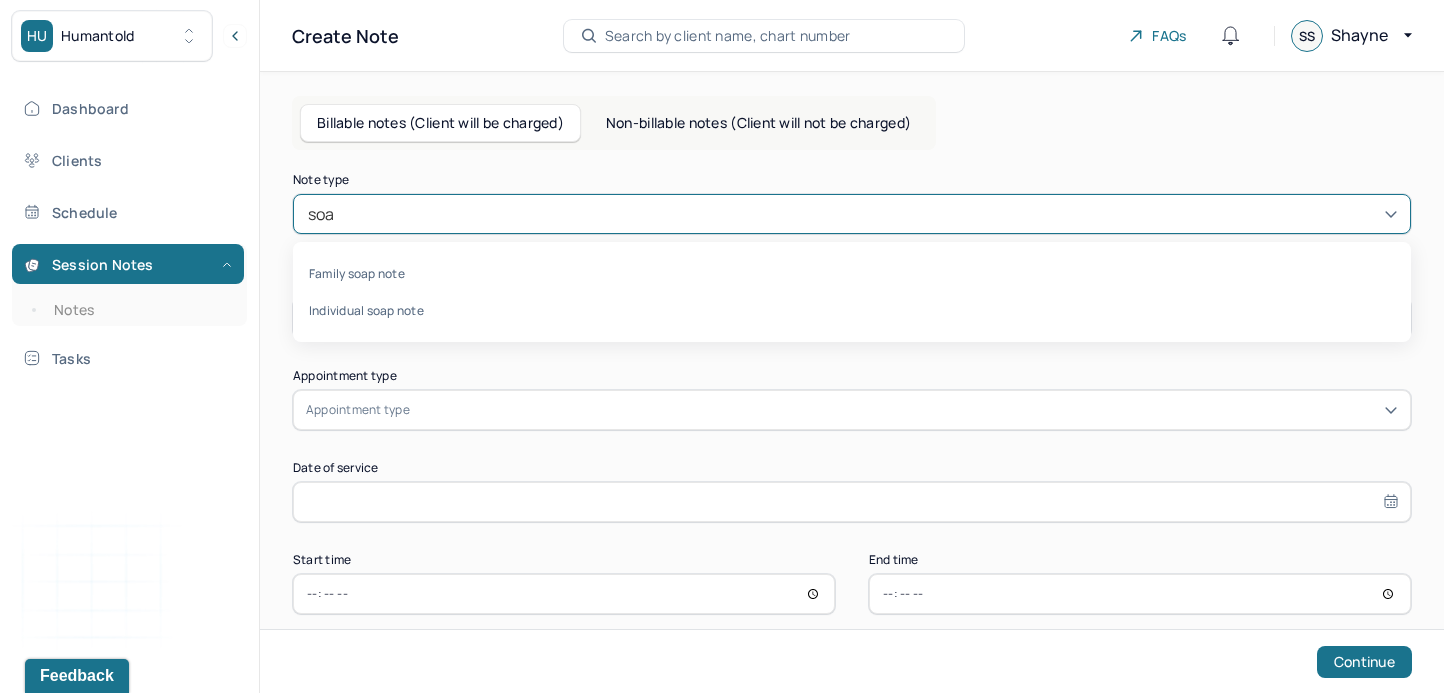 type on "soap" 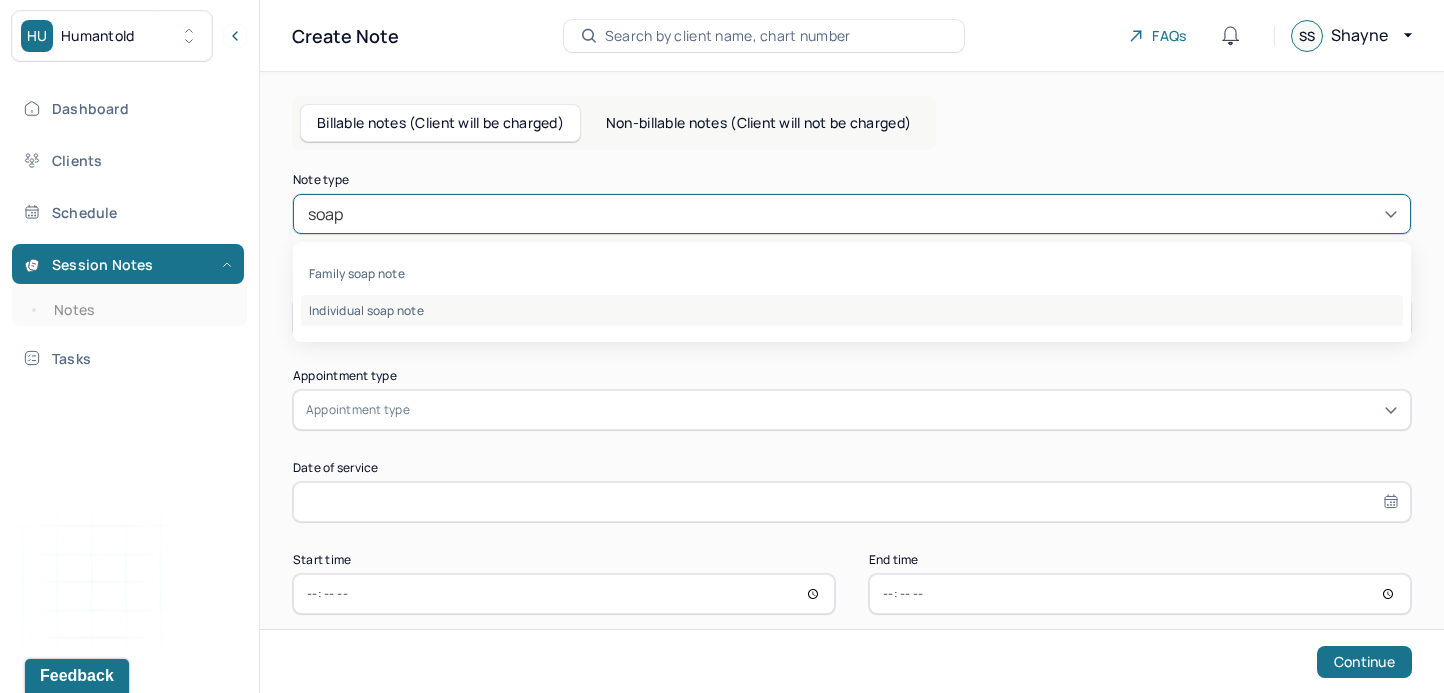 click on "Individual soap note" at bounding box center (852, 310) 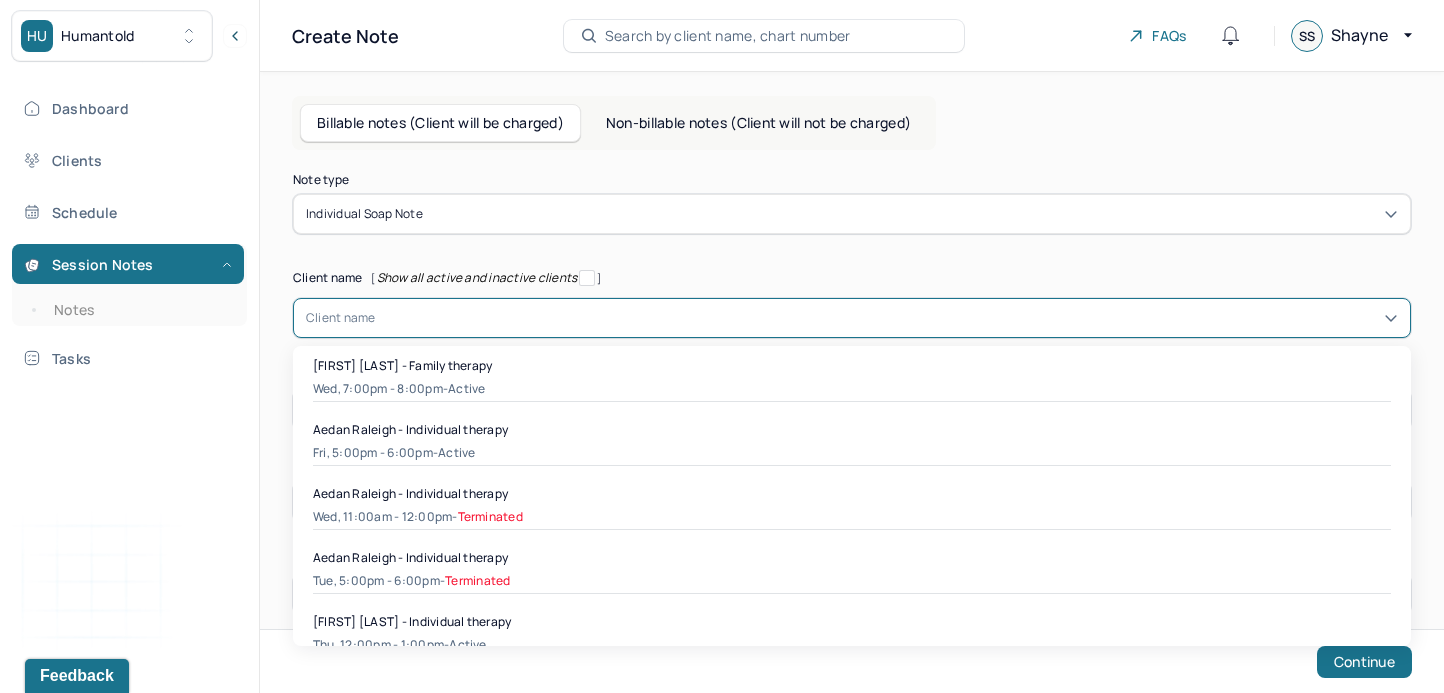 click at bounding box center (379, 318) 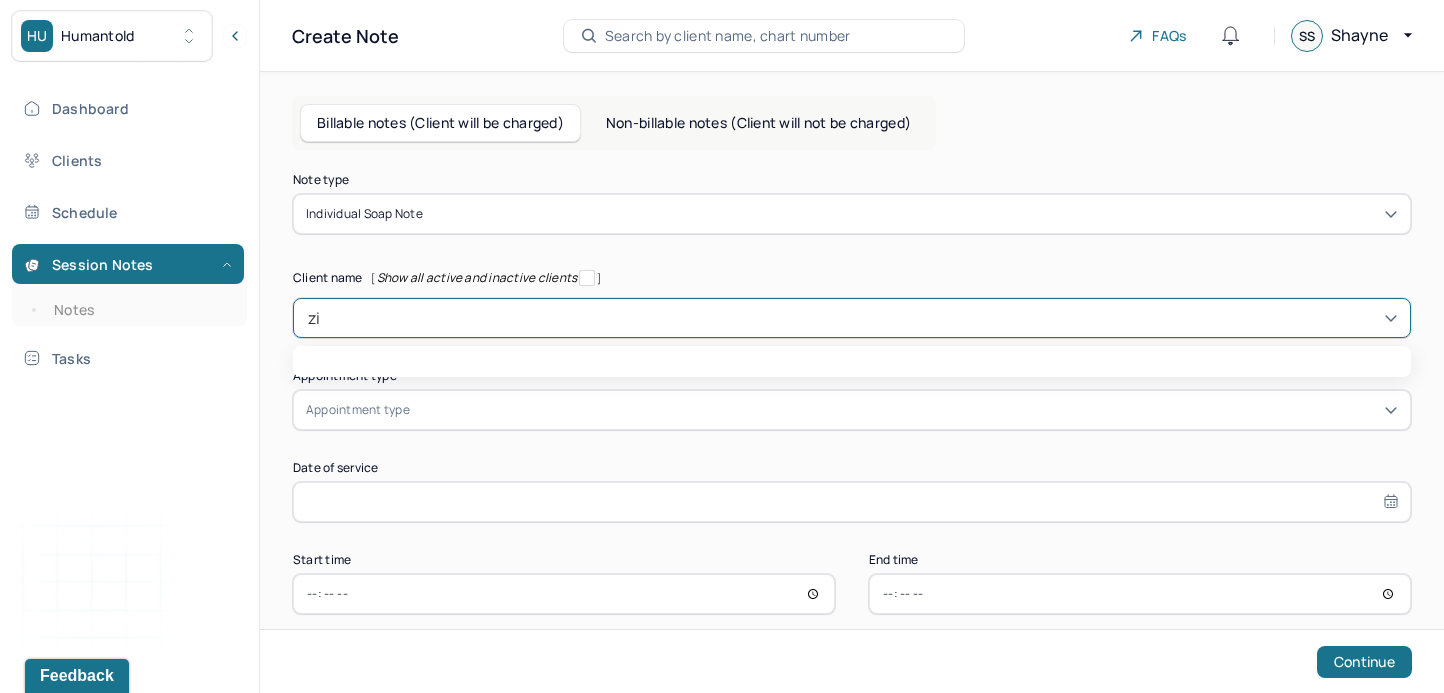 type on "[NAME]" 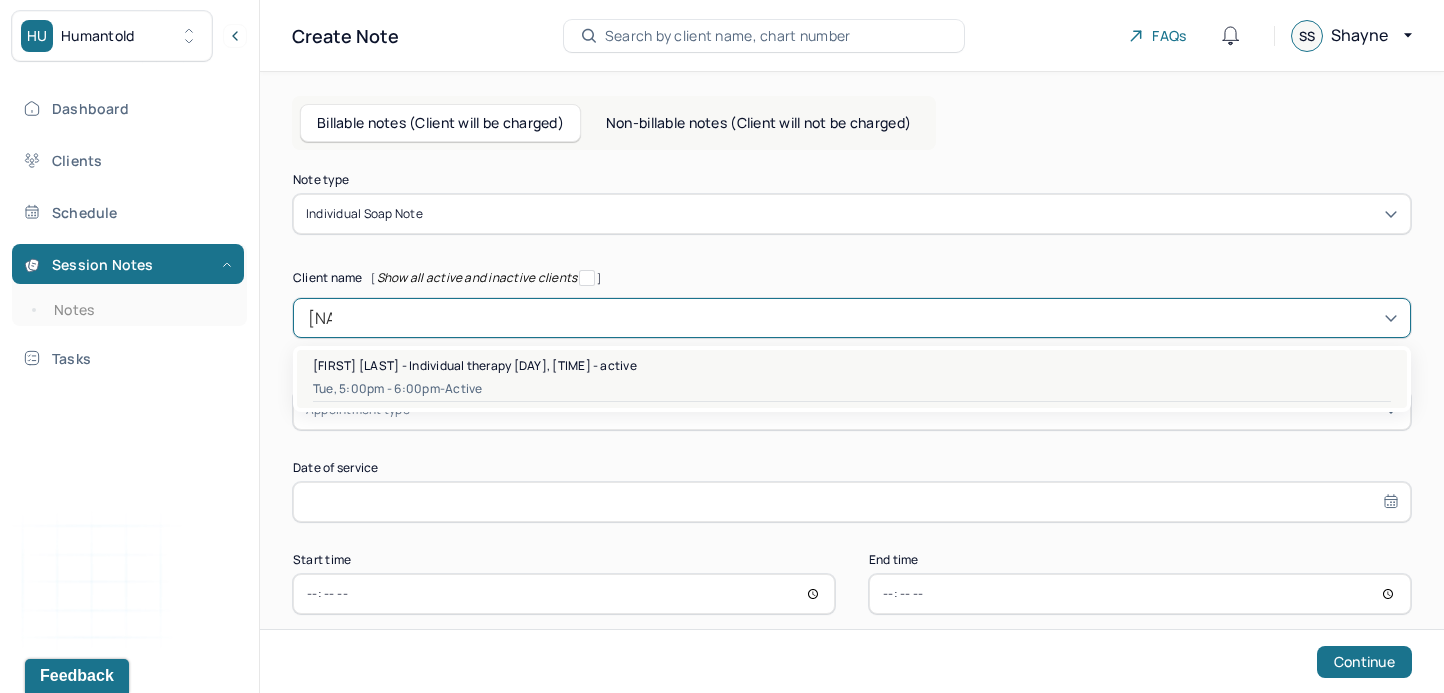 click on "[FIRST] [LAST] - Individual therapy [DAY], [TIME] - active" at bounding box center (852, 379) 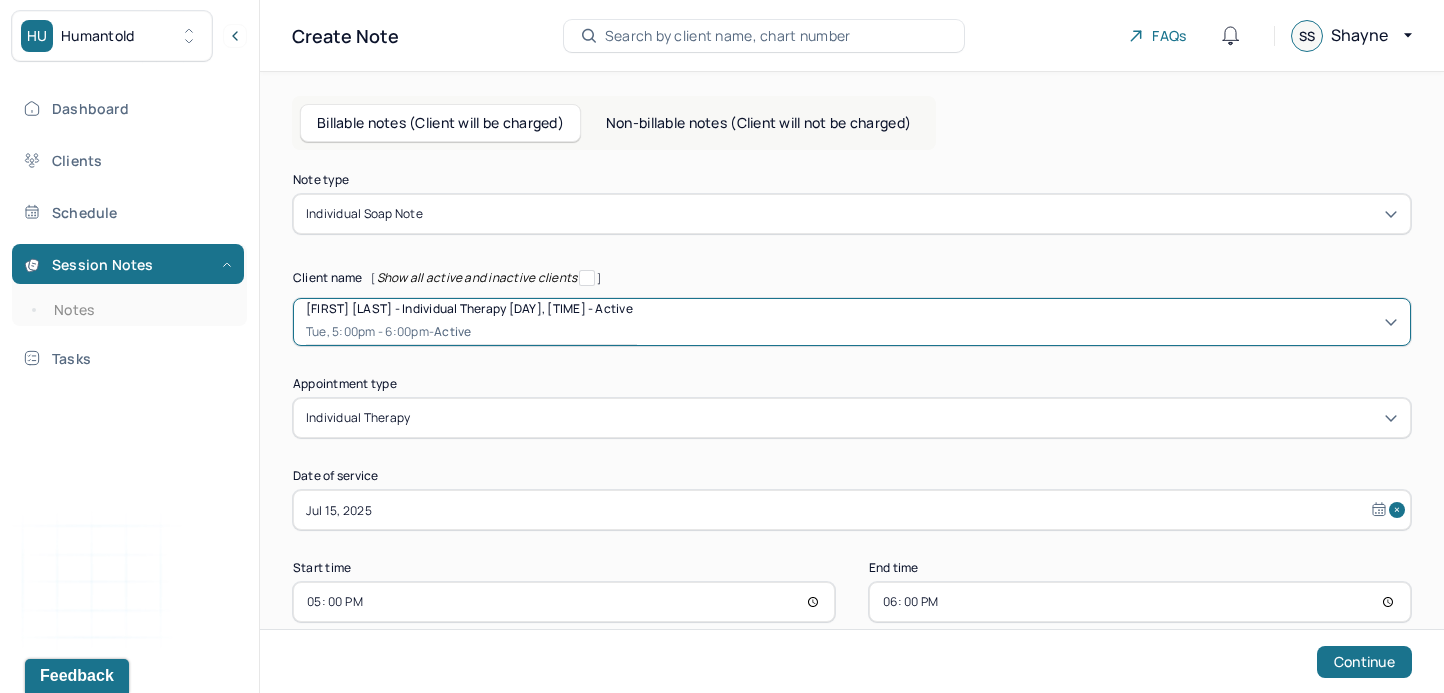 scroll, scrollTop: 34, scrollLeft: 0, axis: vertical 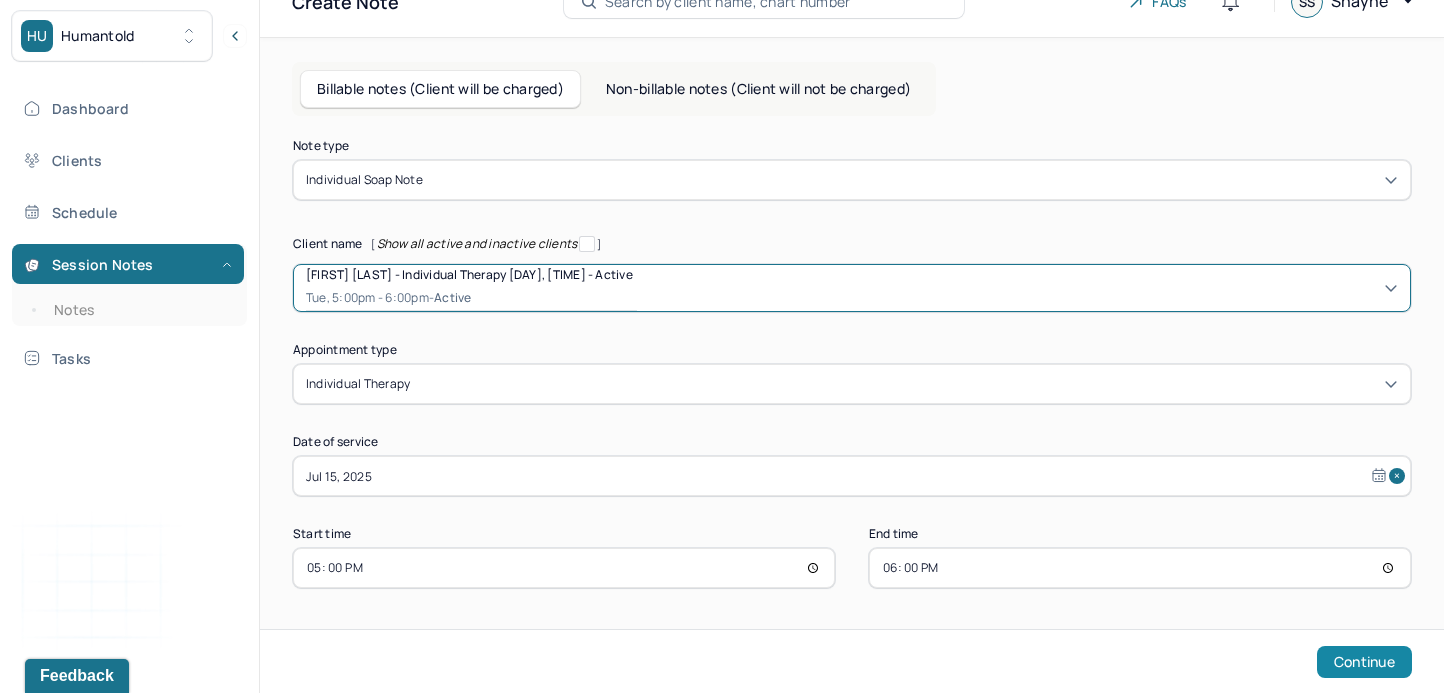 click on "Continue" at bounding box center (1364, 662) 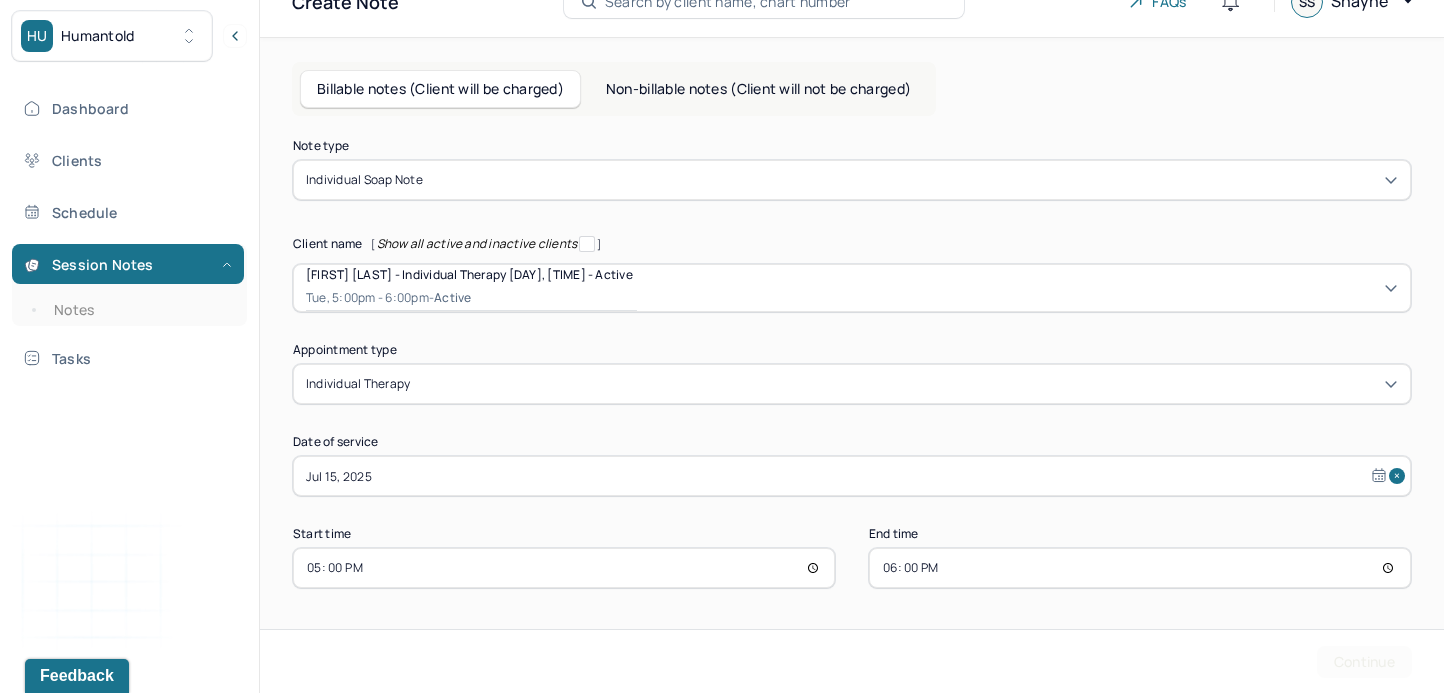 scroll, scrollTop: 0, scrollLeft: 0, axis: both 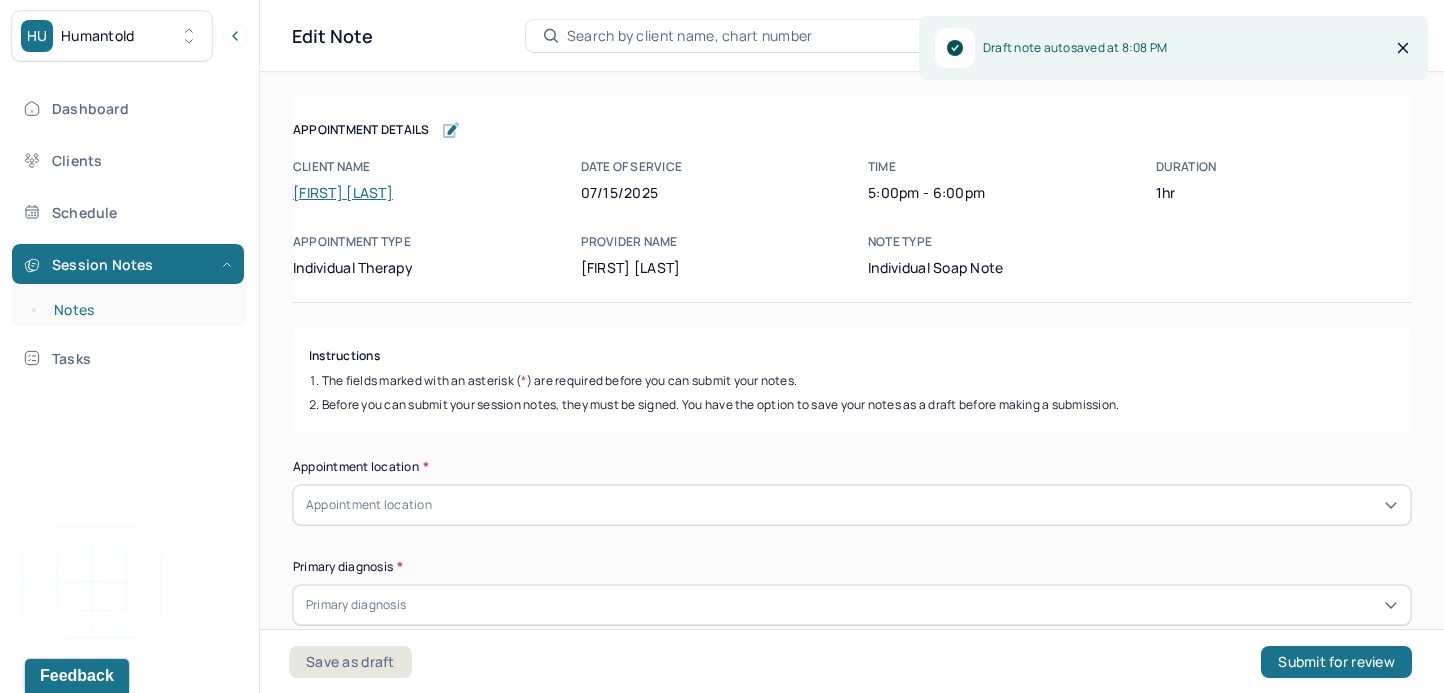 click on "Notes" at bounding box center [139, 310] 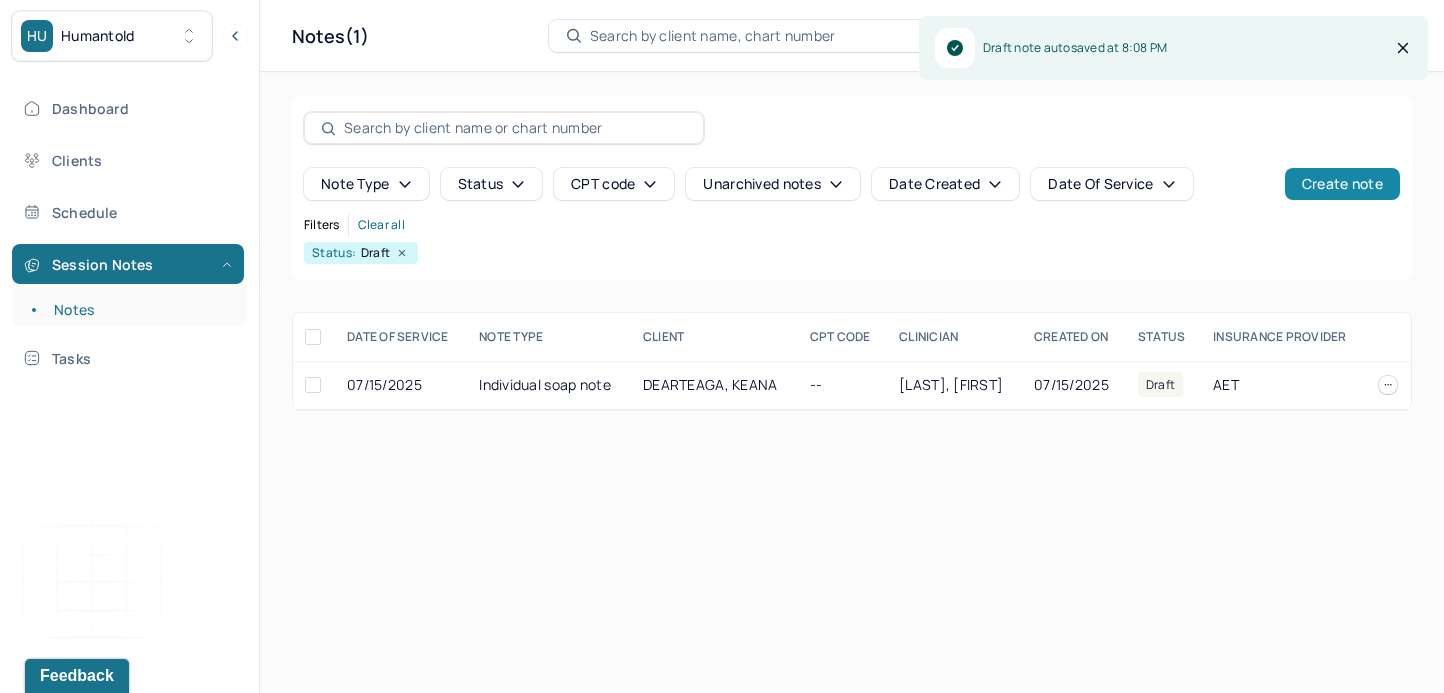 click on "Create note" at bounding box center (1342, 184) 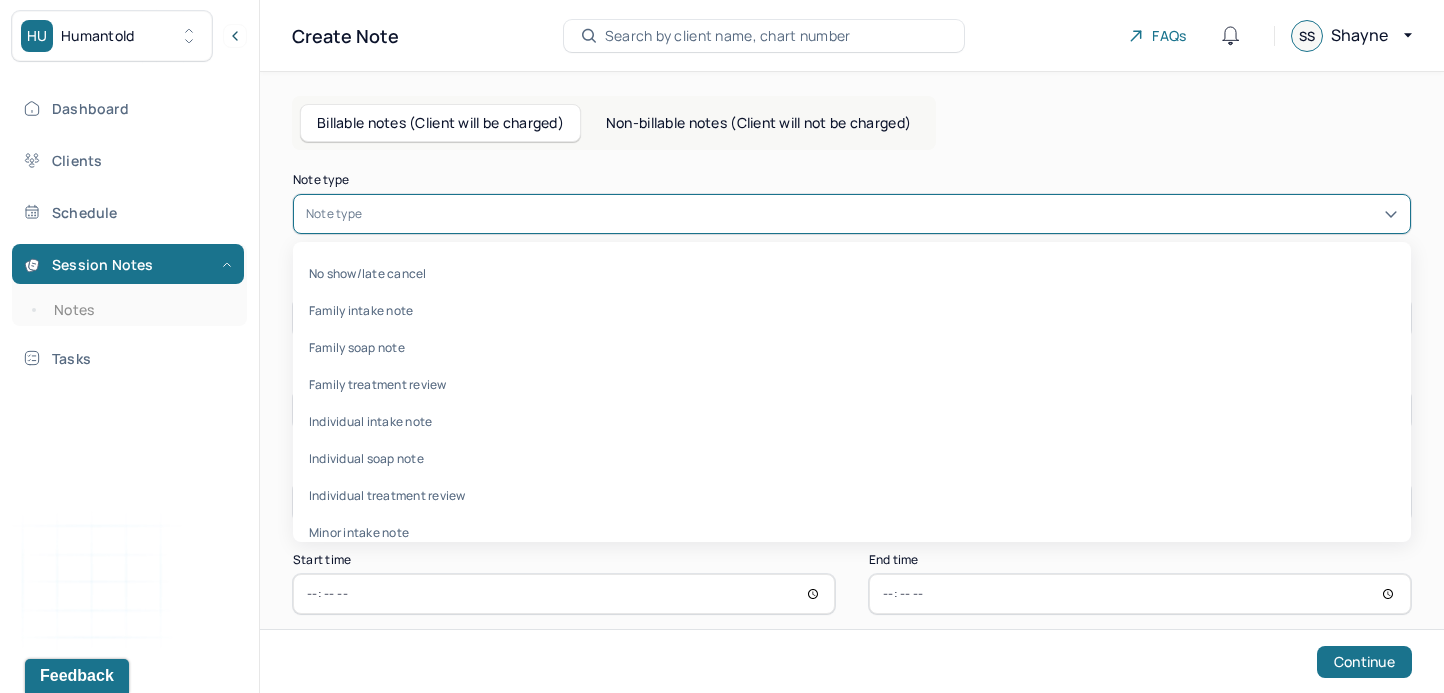 click at bounding box center (882, 214) 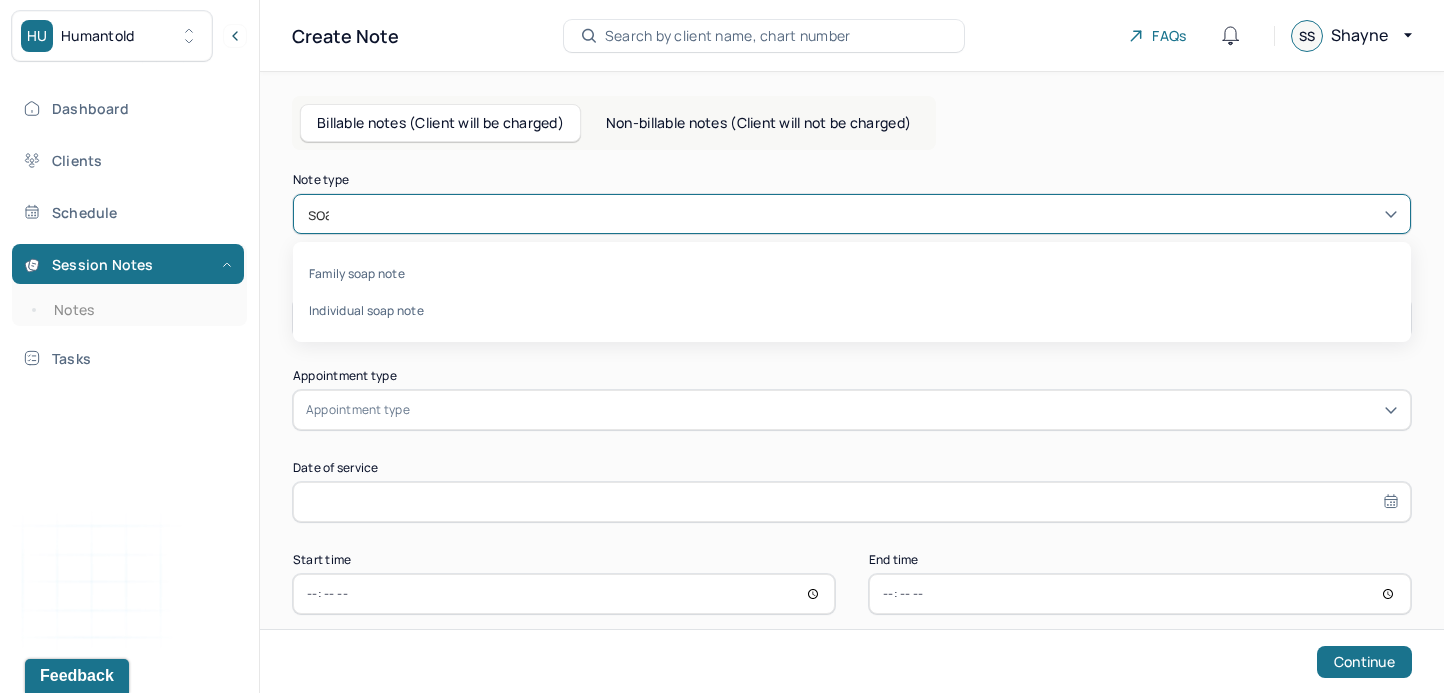 type on "soap" 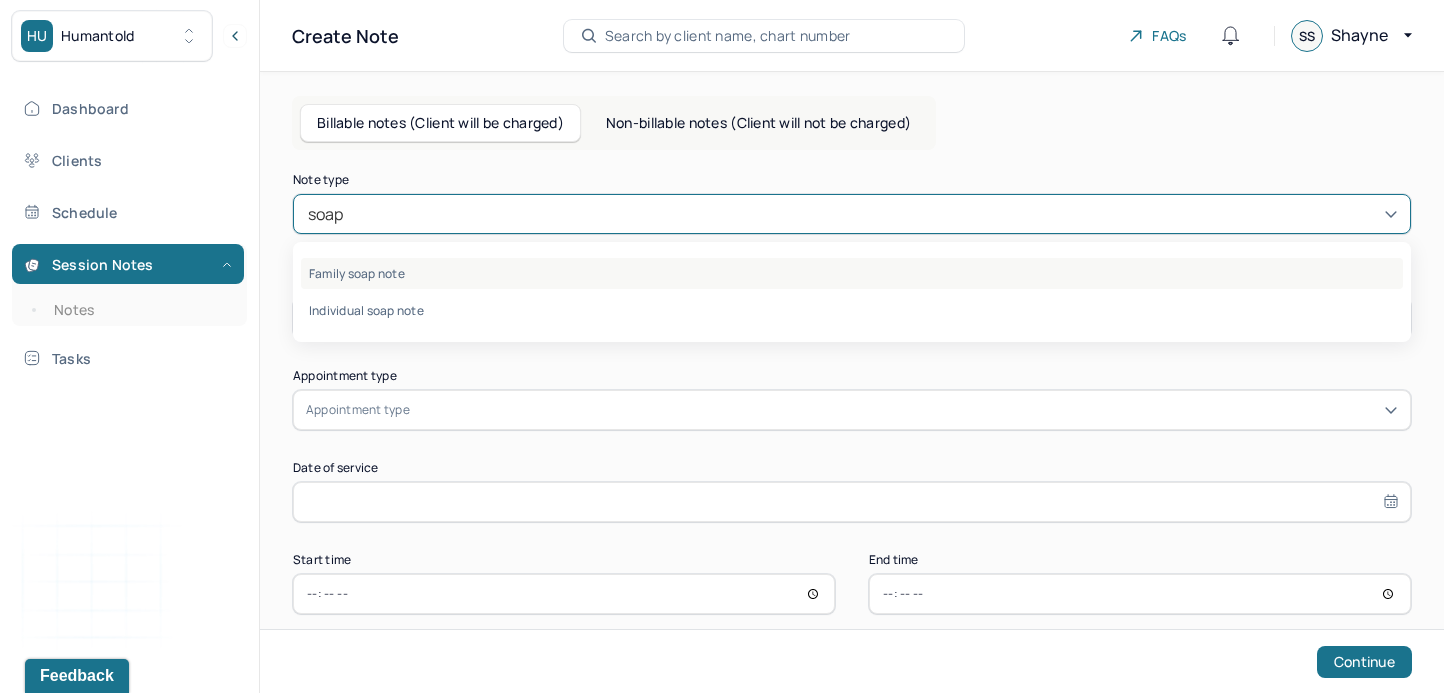 click on "Family soap note" at bounding box center (852, 273) 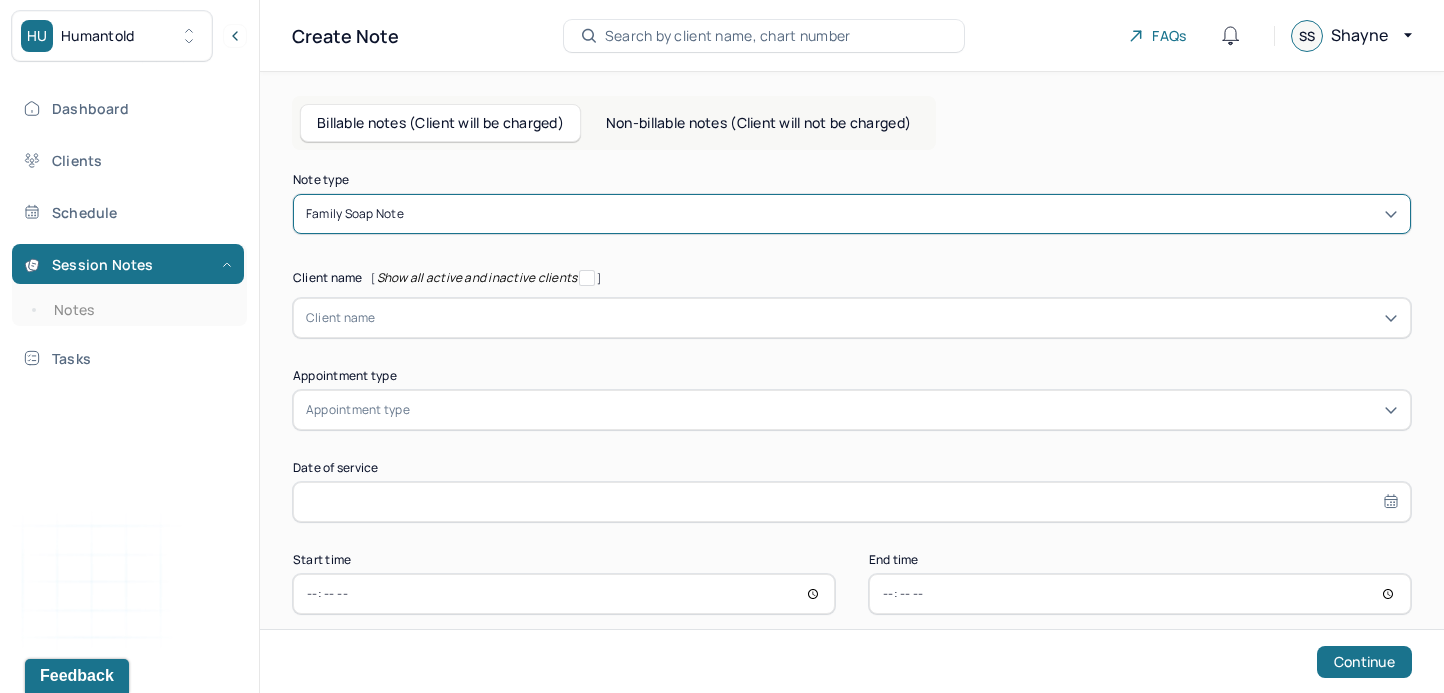 click at bounding box center [887, 318] 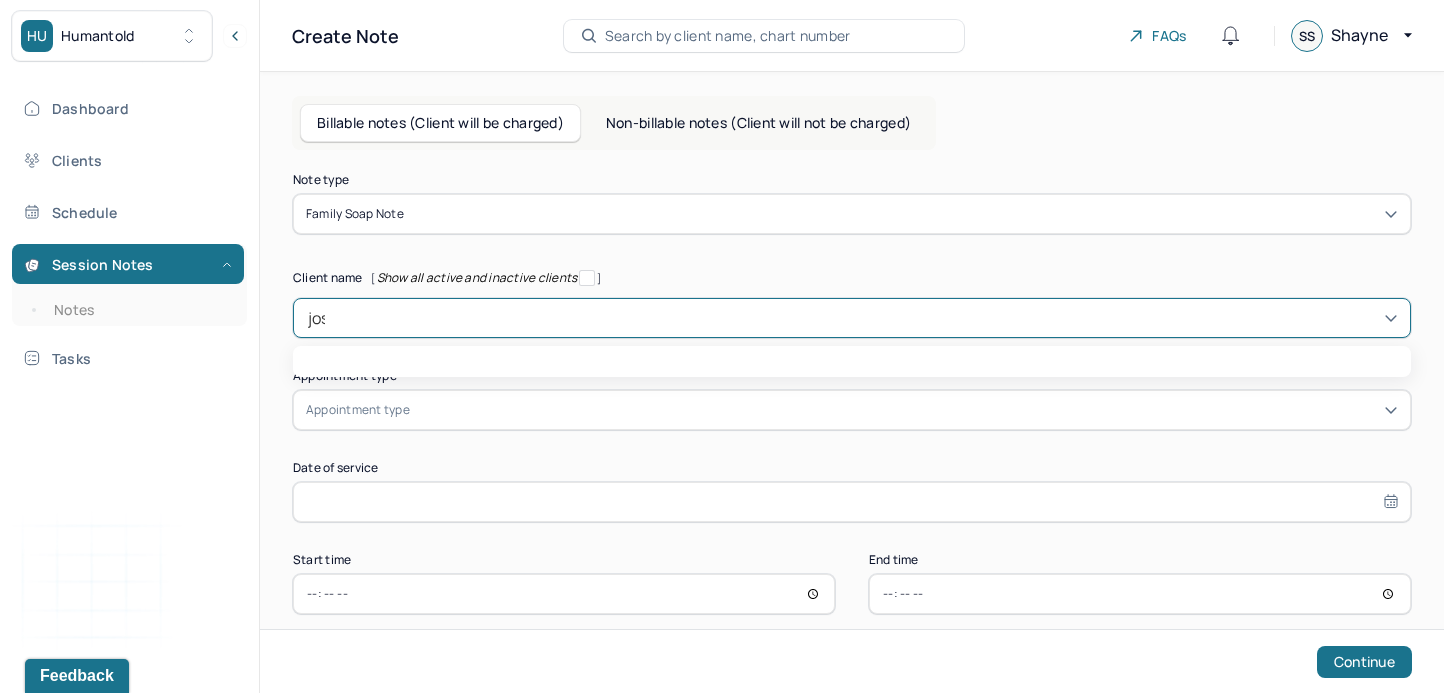 type on "[NAME]" 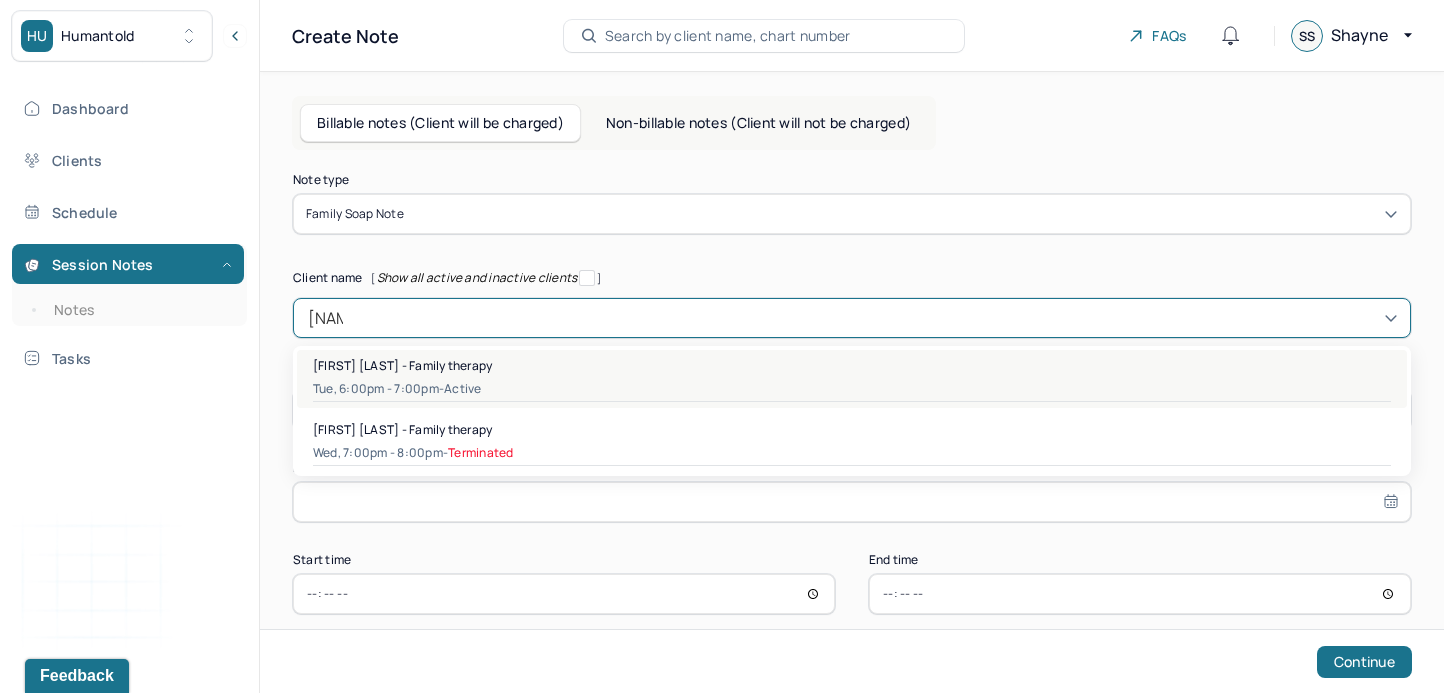 click on "[FIRST] [LAST] - Family therapy" at bounding box center [402, 365] 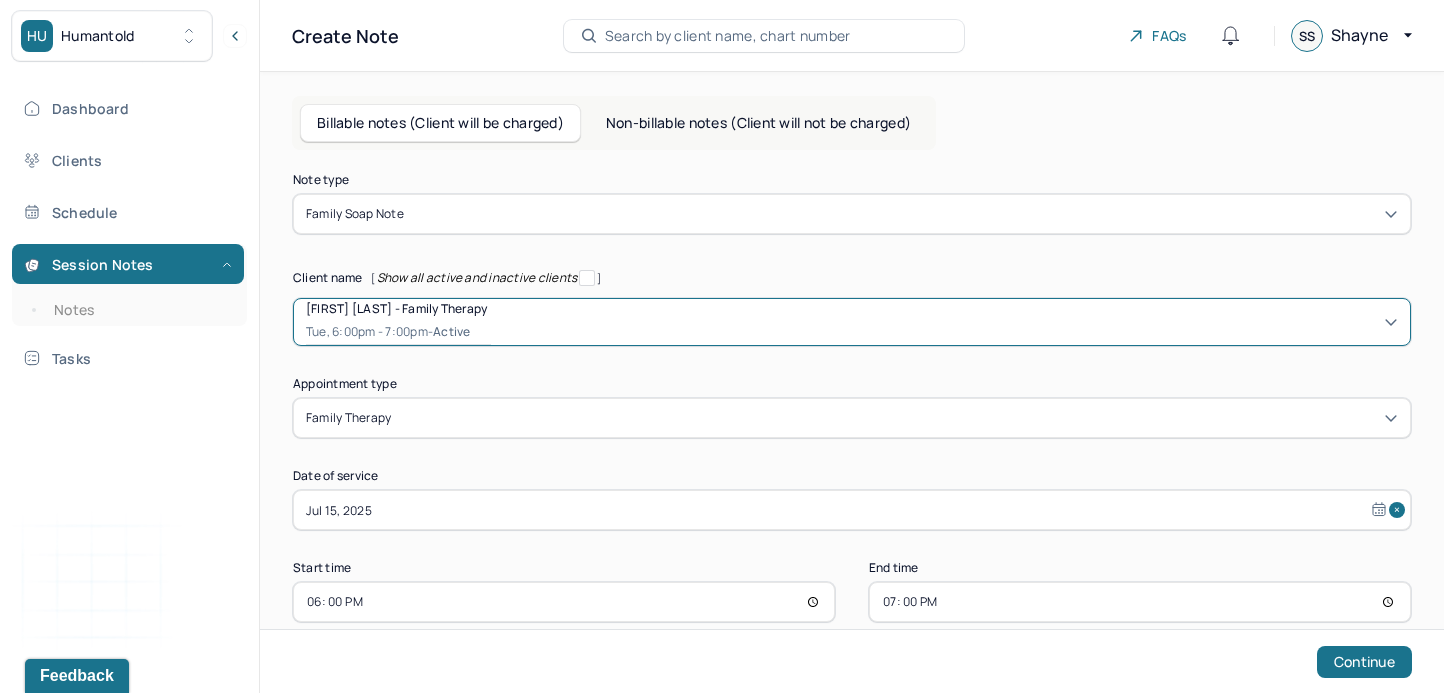 scroll, scrollTop: 34, scrollLeft: 0, axis: vertical 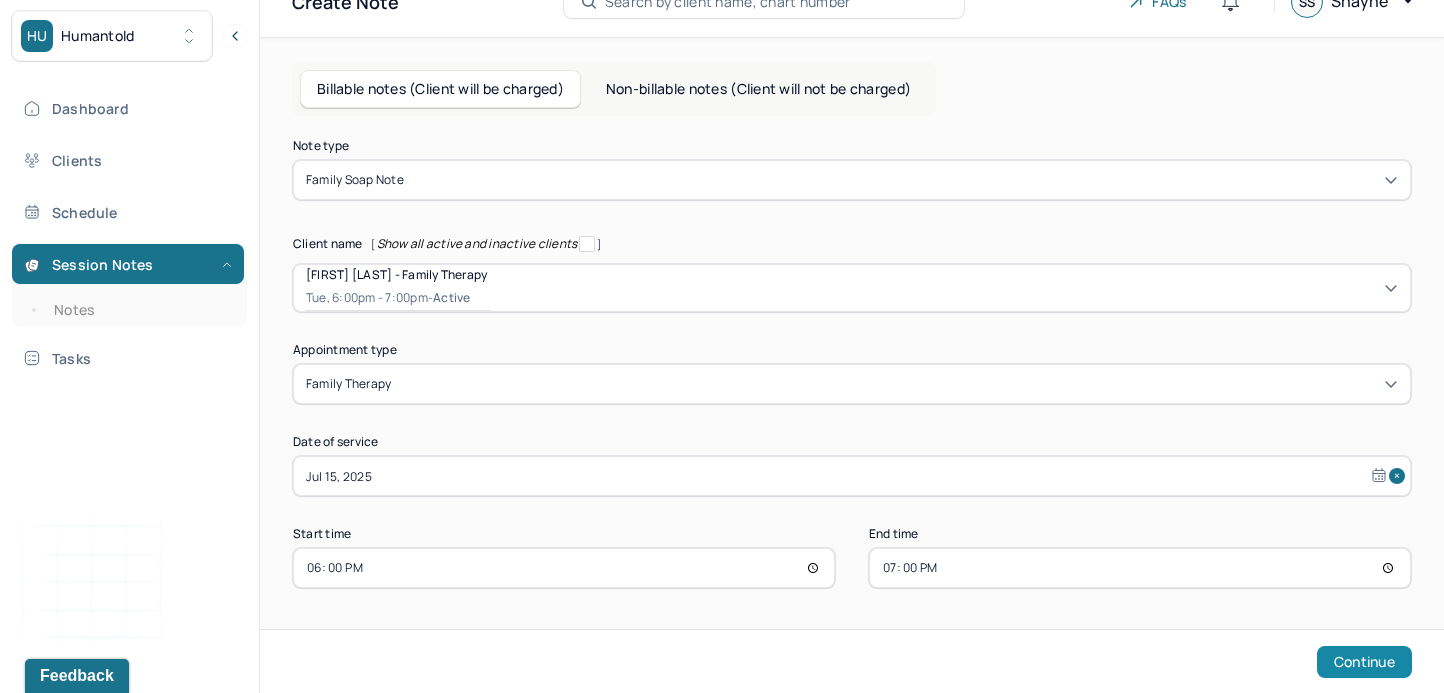 click on "Continue" at bounding box center [1364, 662] 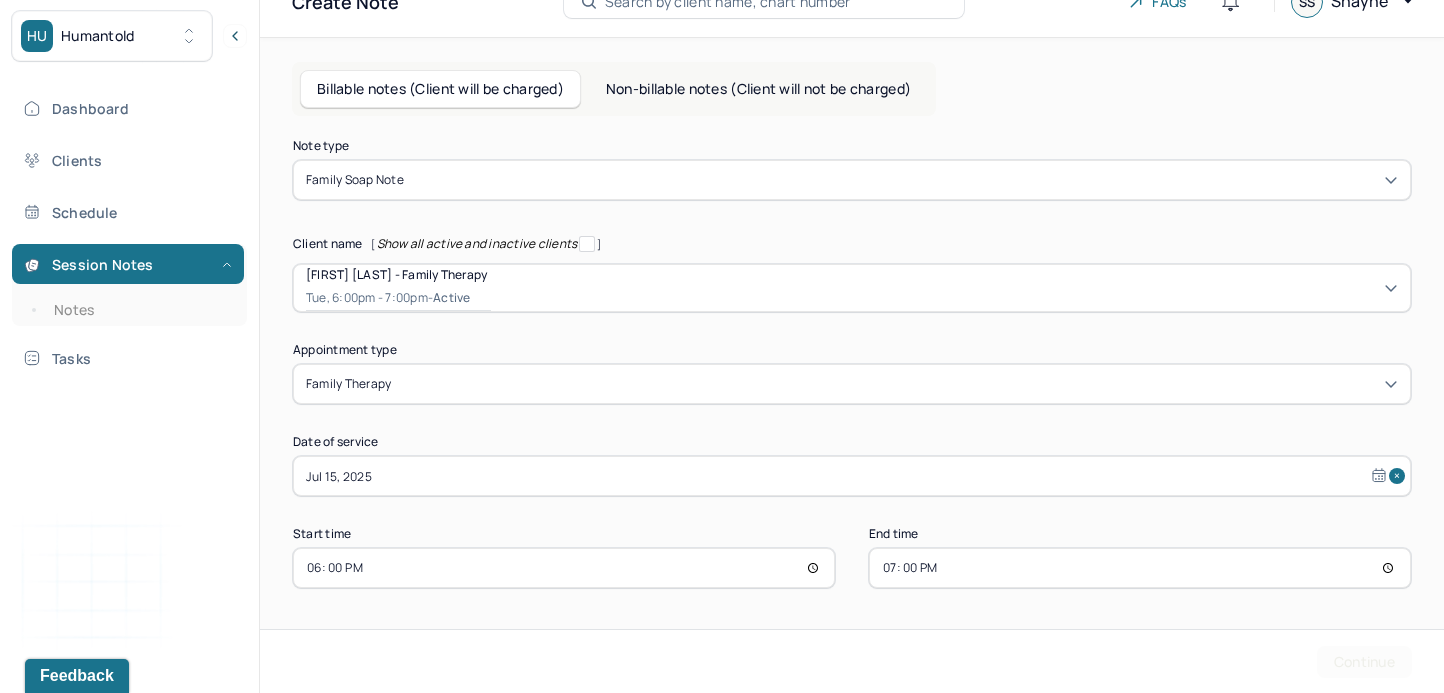 scroll, scrollTop: 0, scrollLeft: 0, axis: both 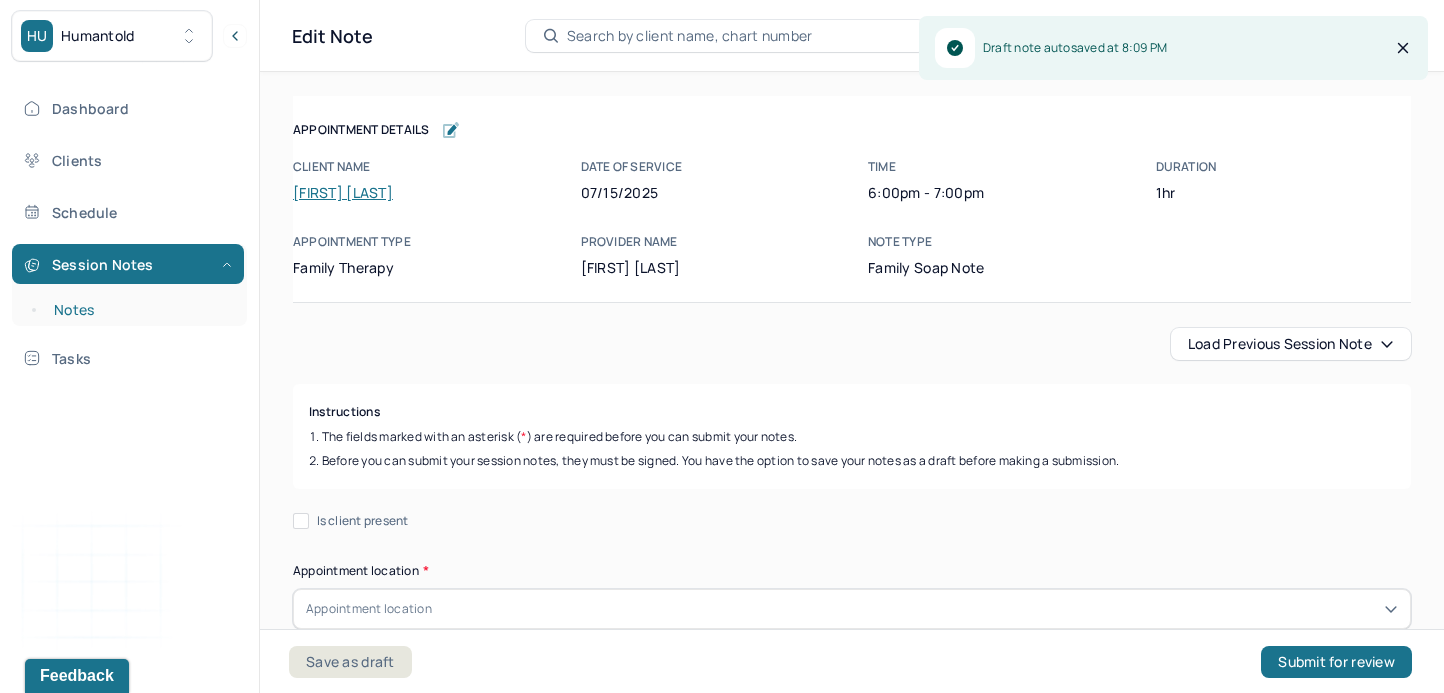 click on "Notes" at bounding box center (139, 310) 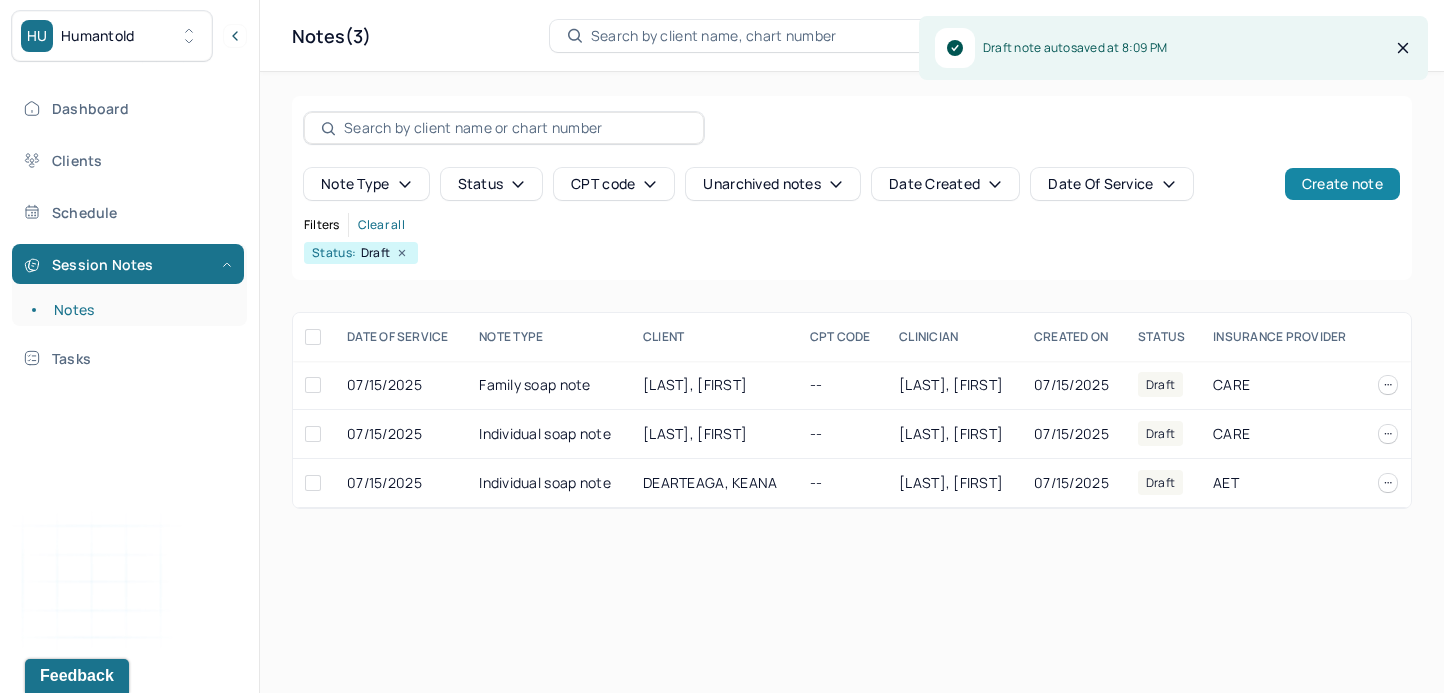 click on "Create note" at bounding box center [1342, 184] 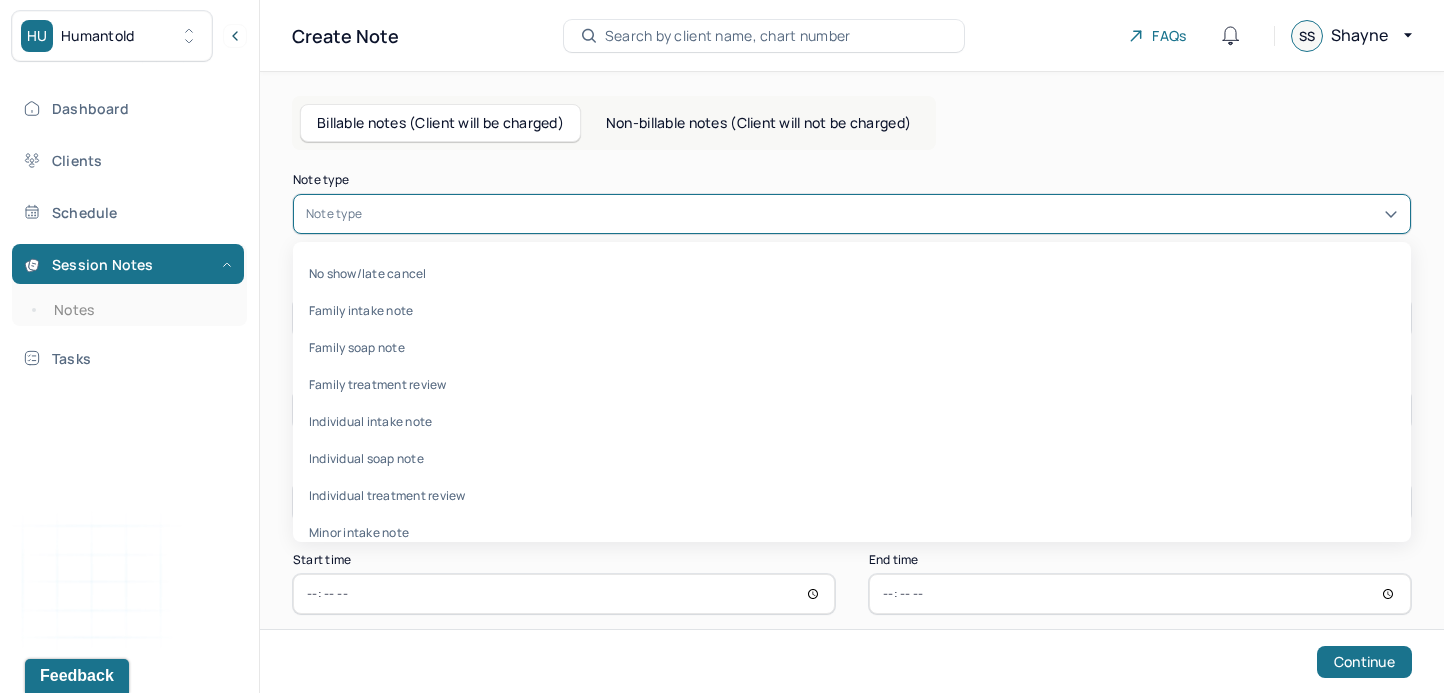 click at bounding box center [882, 214] 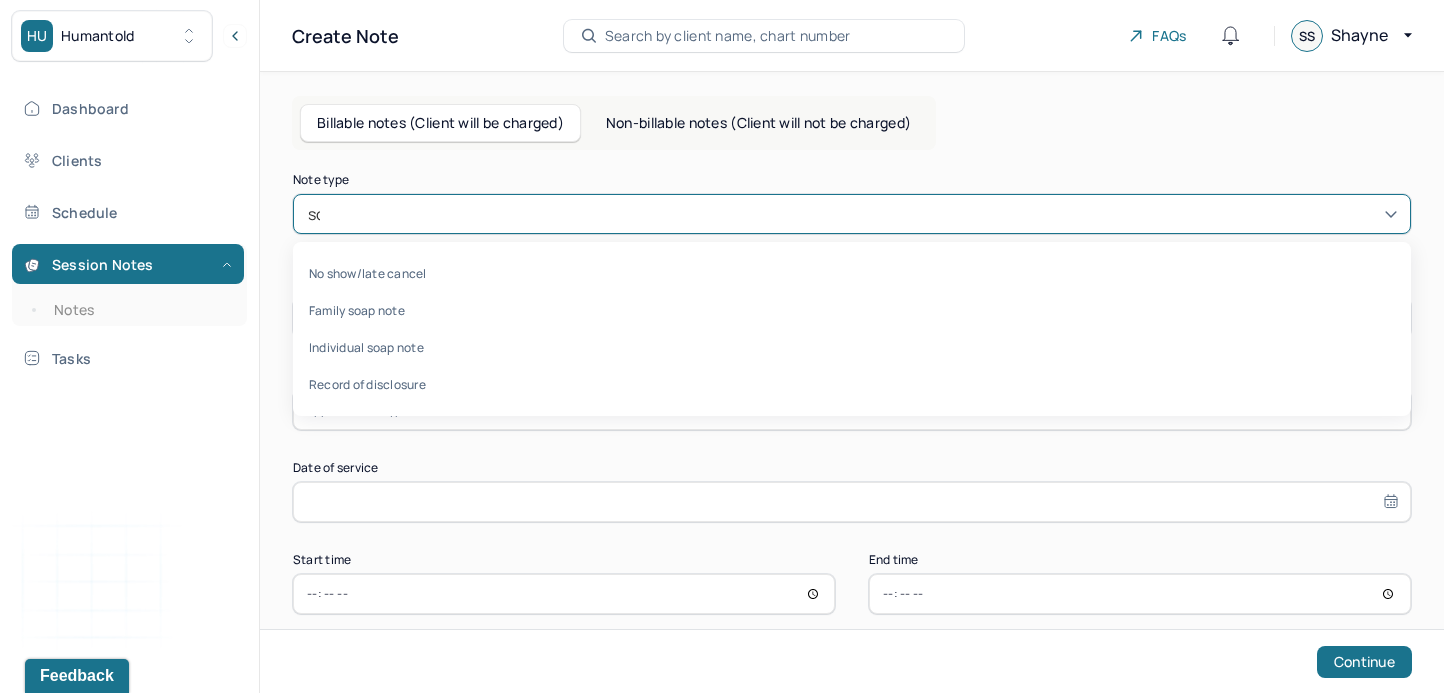 type on "soap" 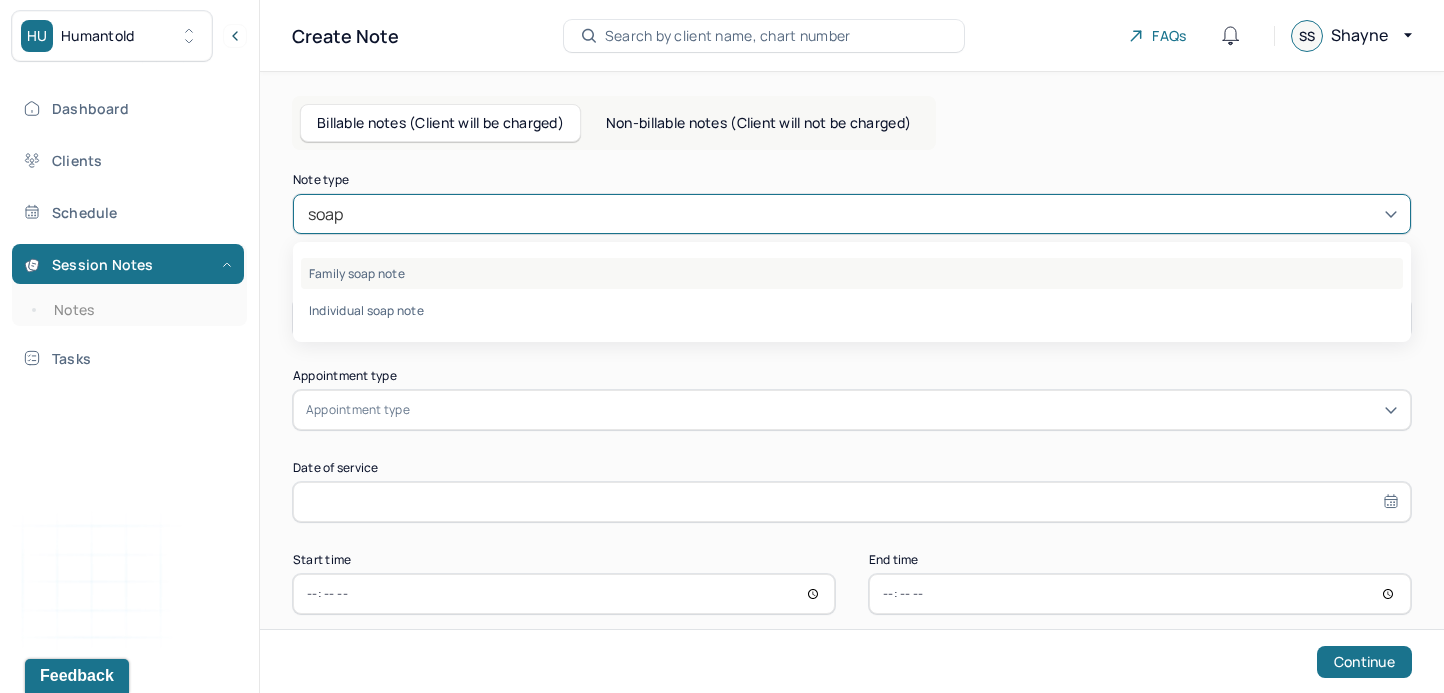 click on "Family soap note" at bounding box center (852, 273) 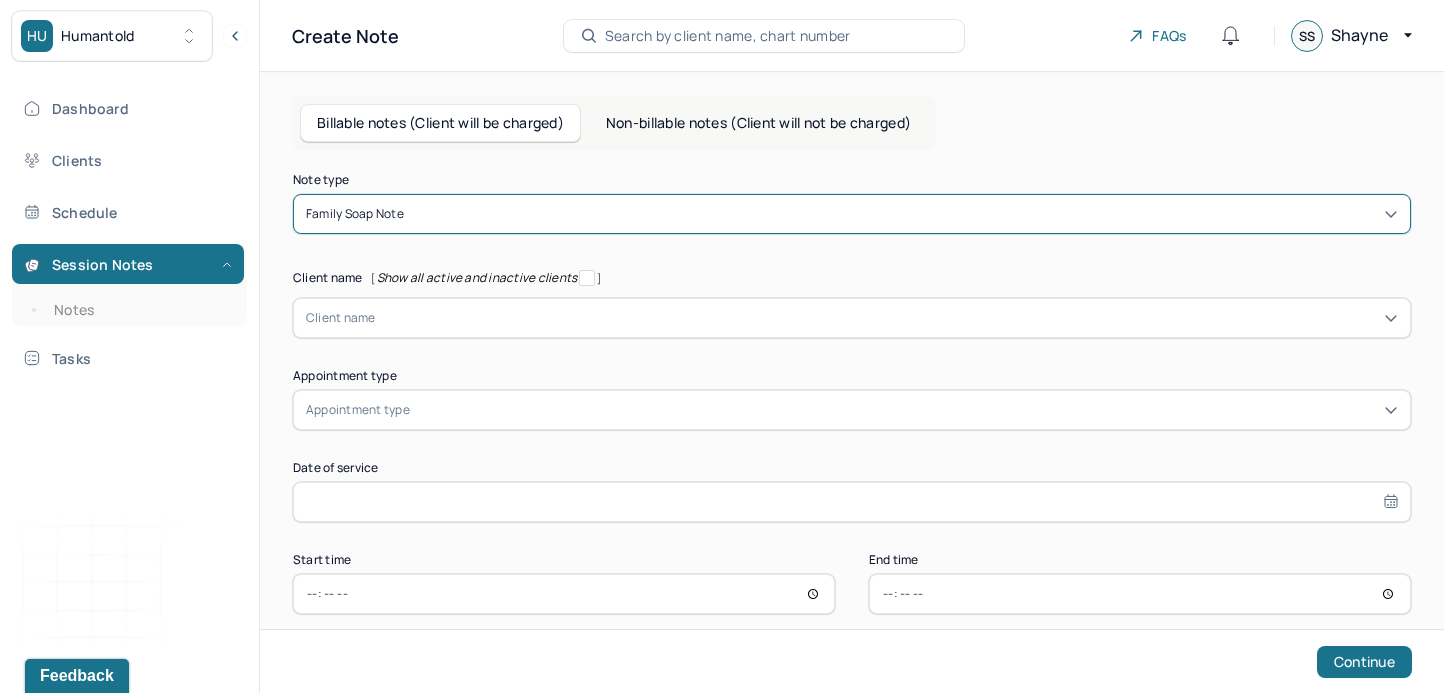 click at bounding box center [887, 318] 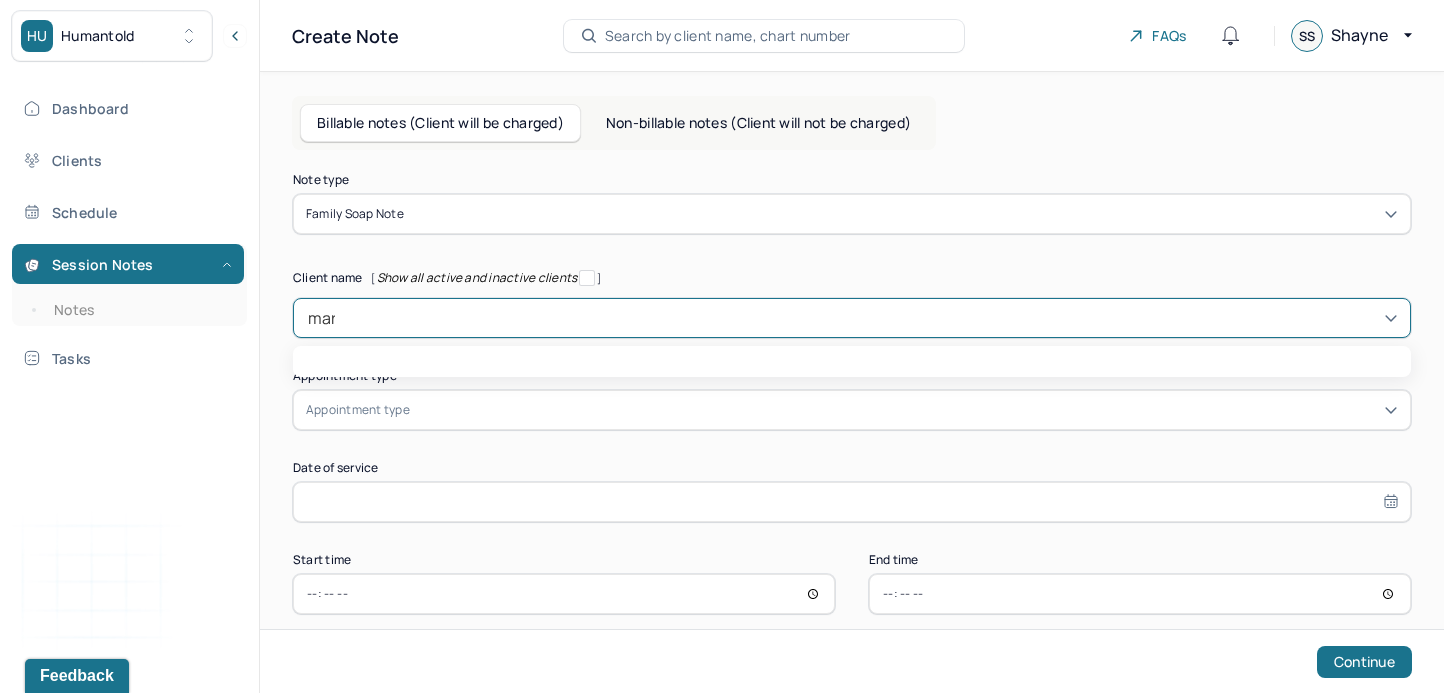 type on "mari" 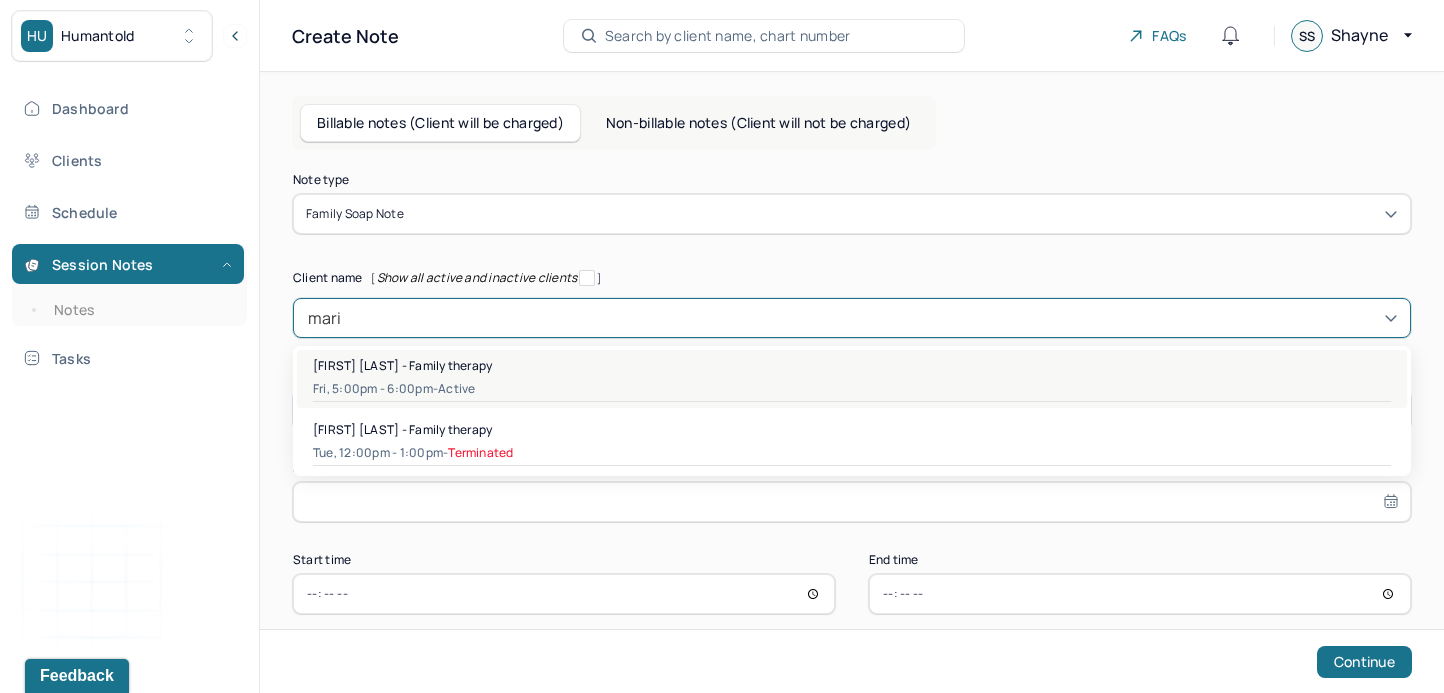 click on "Fri, 5:00pm - 6:00pm  -  active" at bounding box center (852, 389) 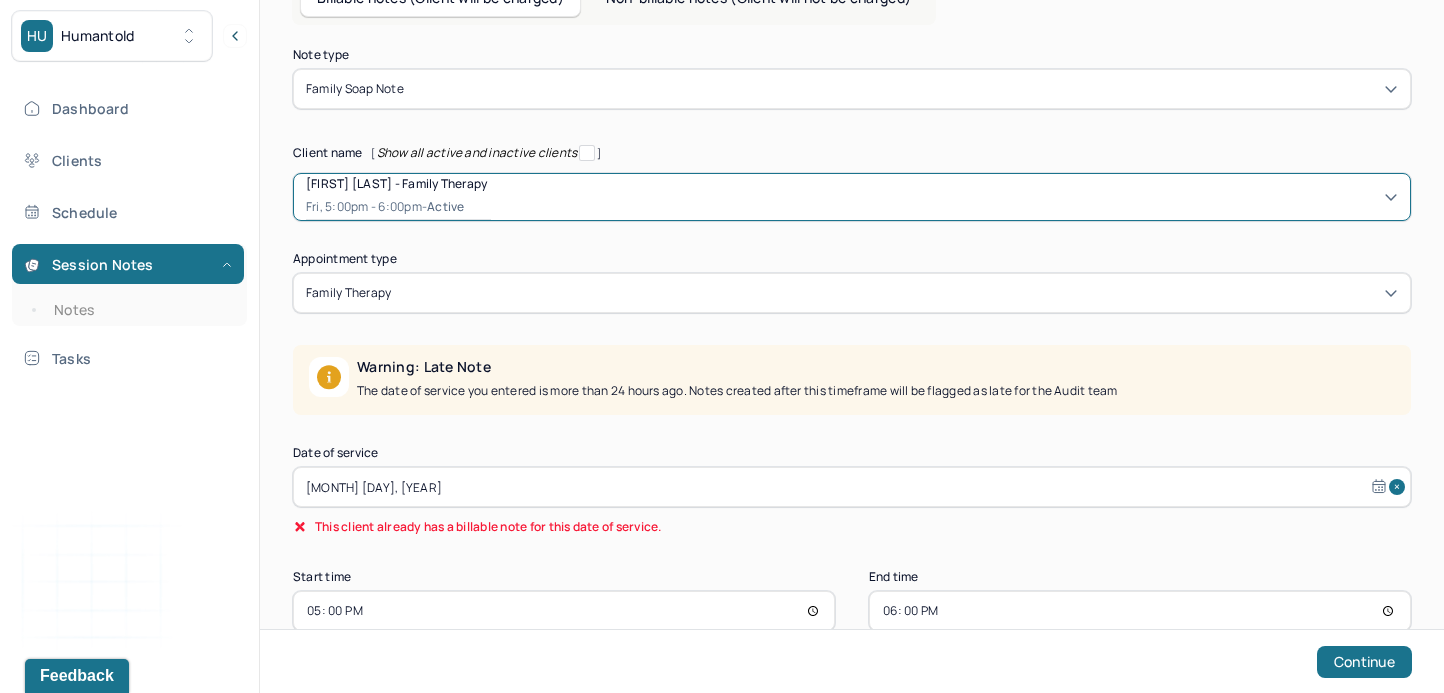 scroll, scrollTop: 168, scrollLeft: 0, axis: vertical 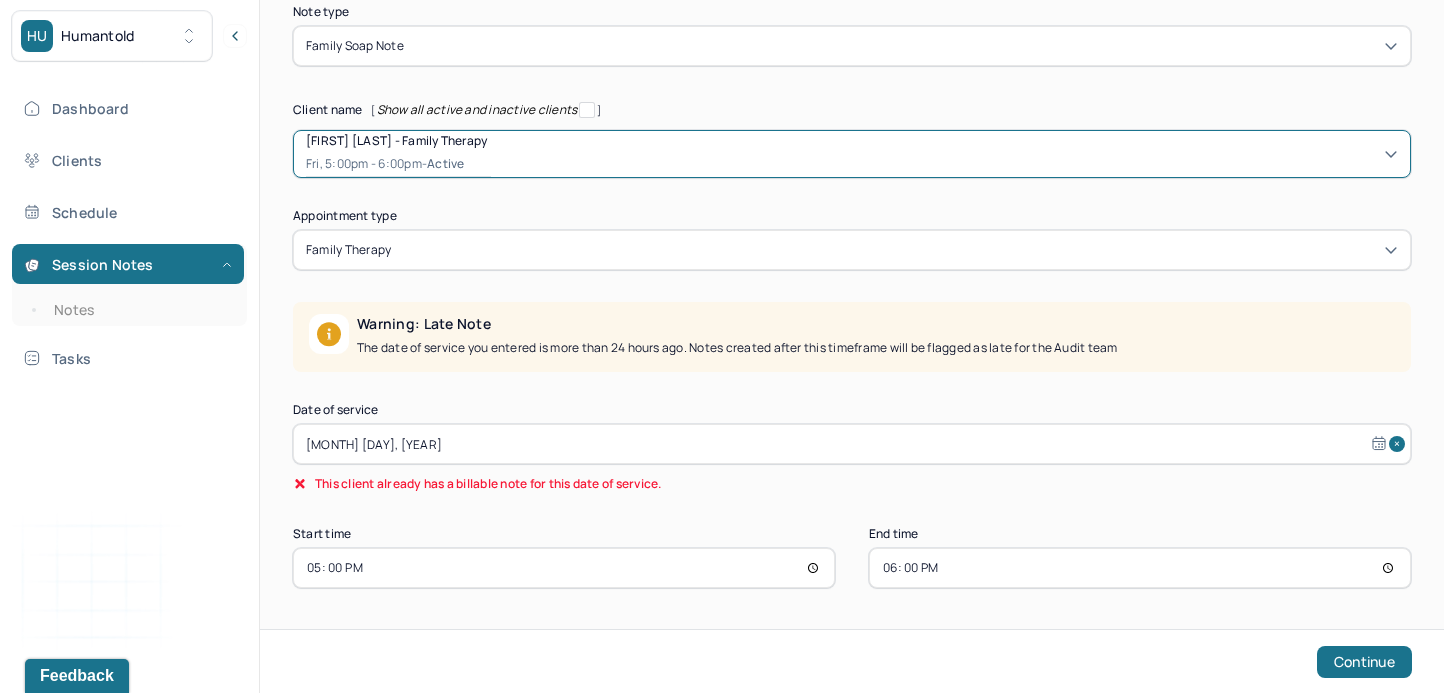 select on "5" 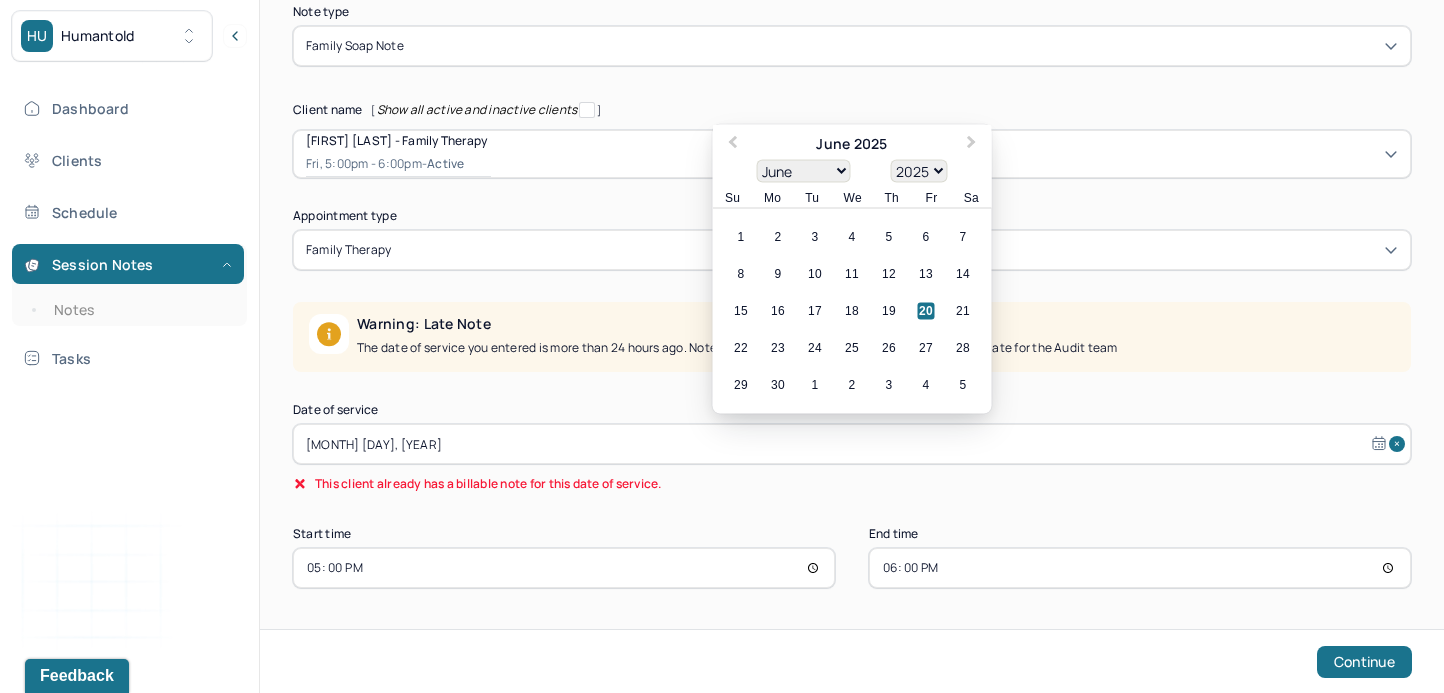 click on "[MONTH] [DAY], [YEAR]" at bounding box center [852, 444] 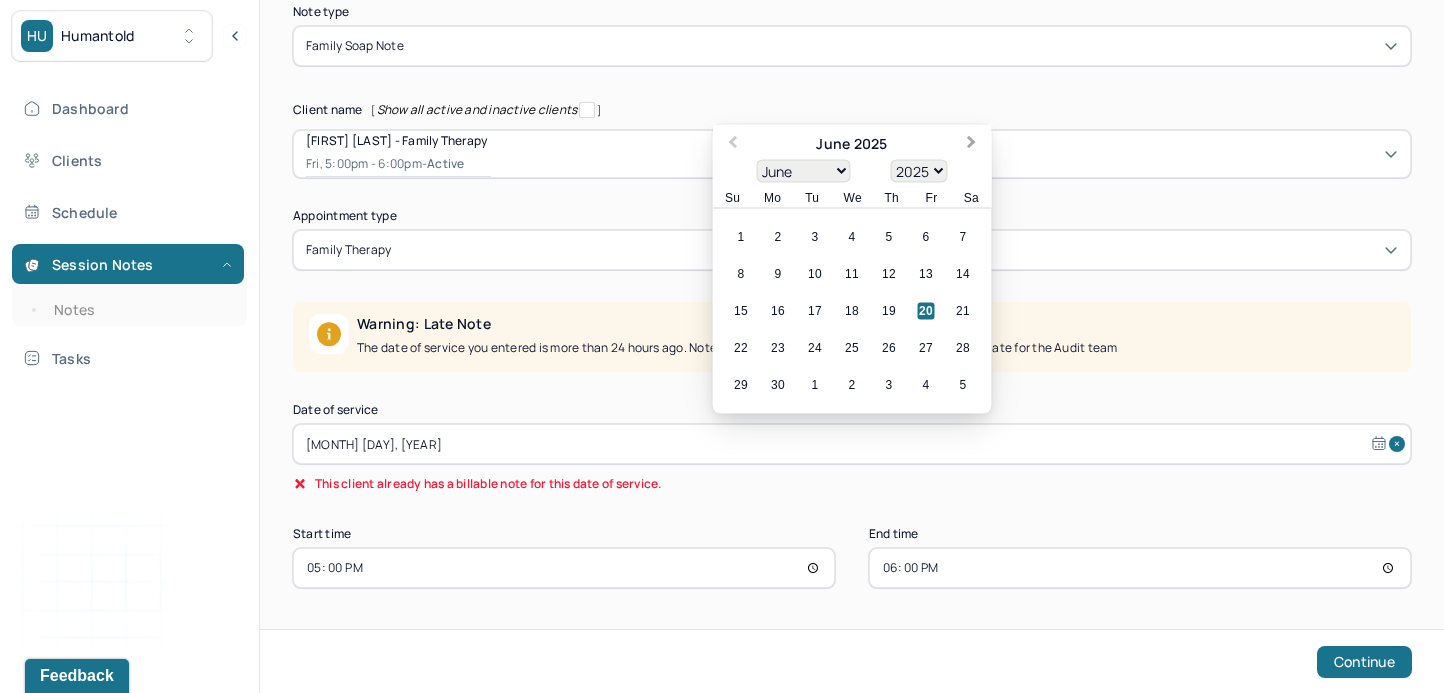 click on "Next Month" at bounding box center (972, 144) 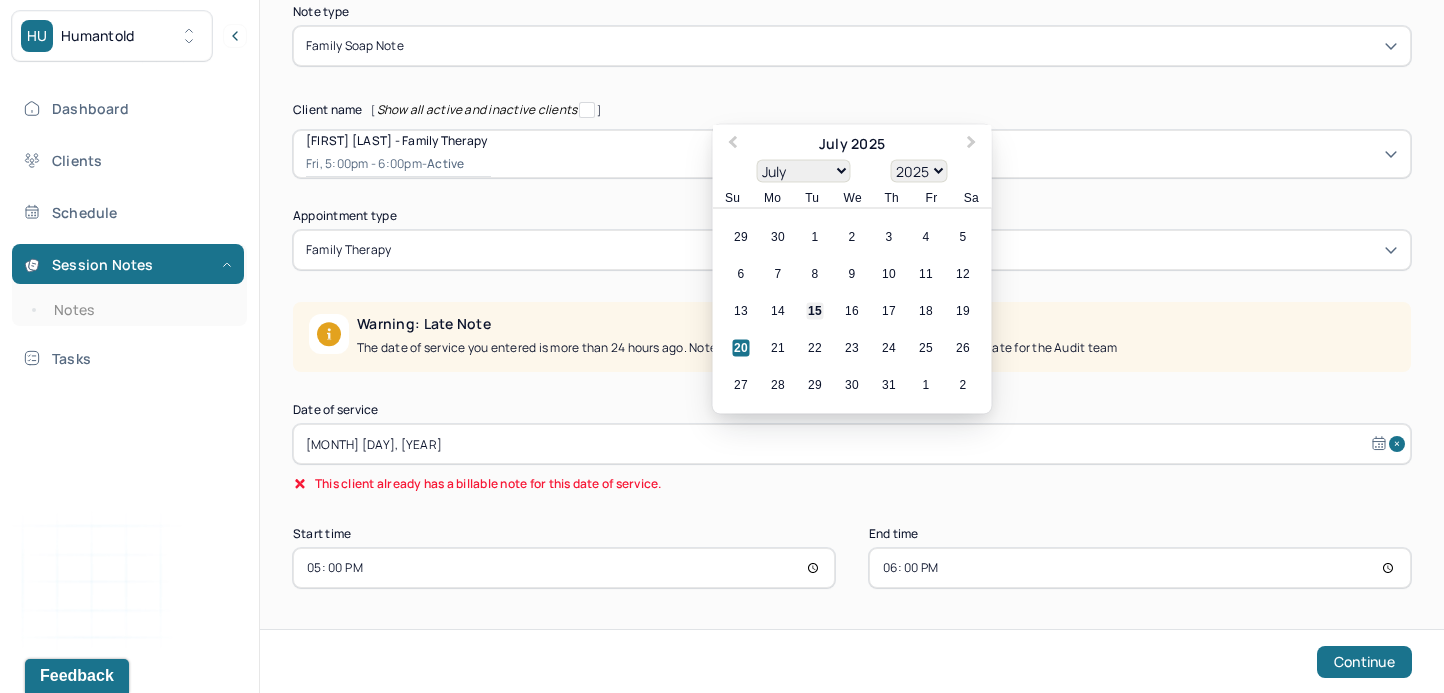 click on "15" at bounding box center [815, 311] 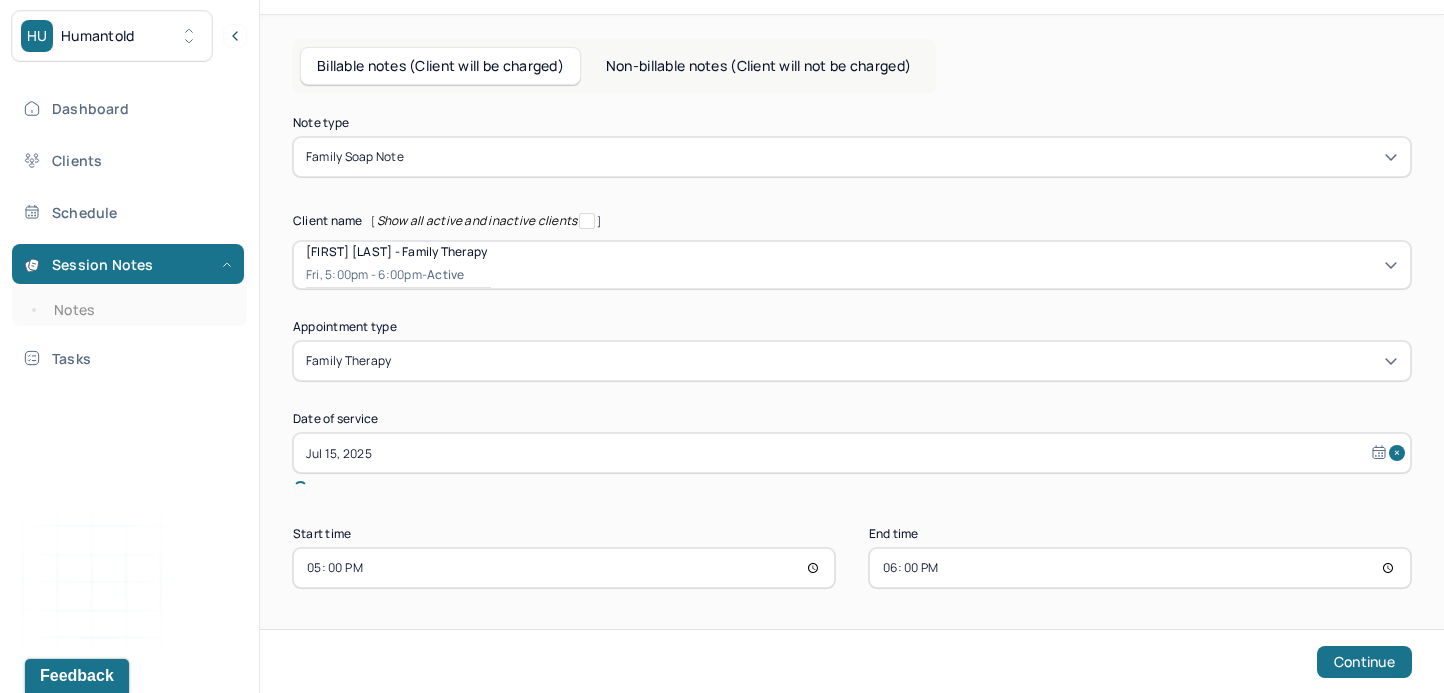 scroll, scrollTop: 34, scrollLeft: 0, axis: vertical 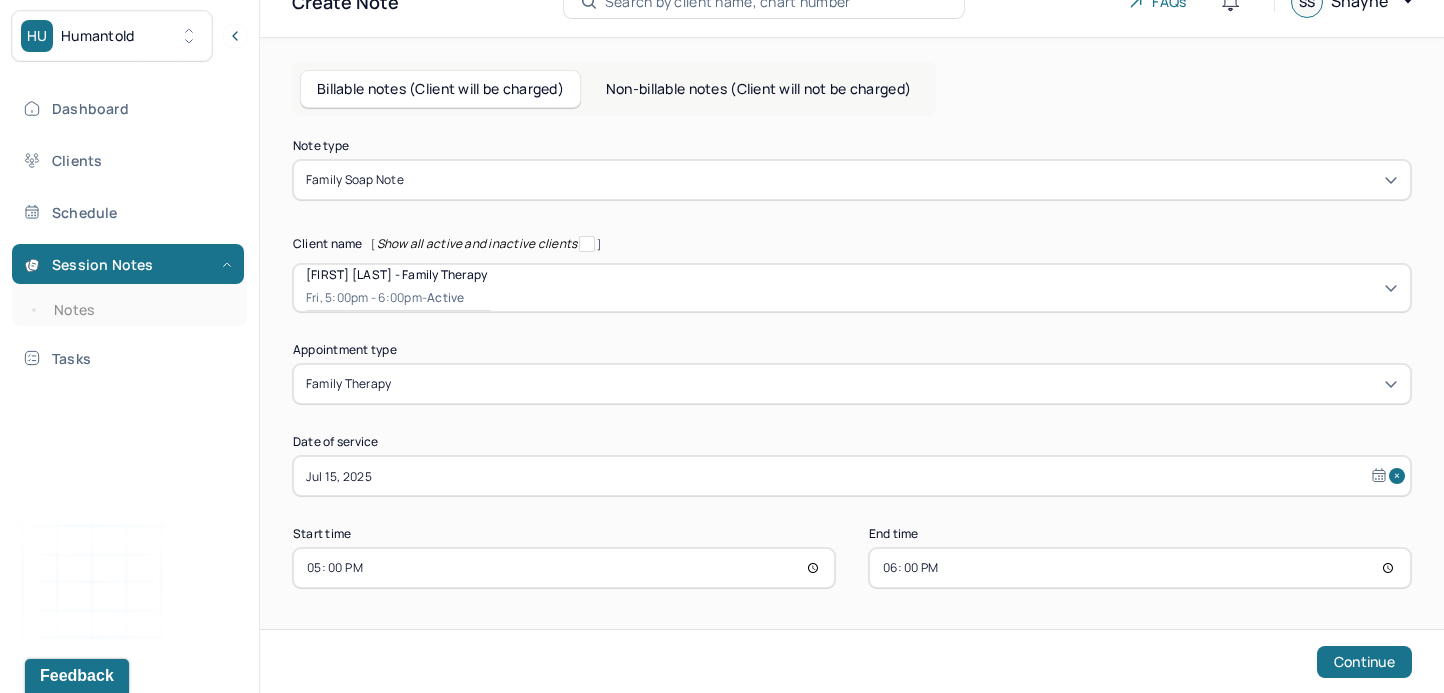 click on "17:00" at bounding box center [564, 568] 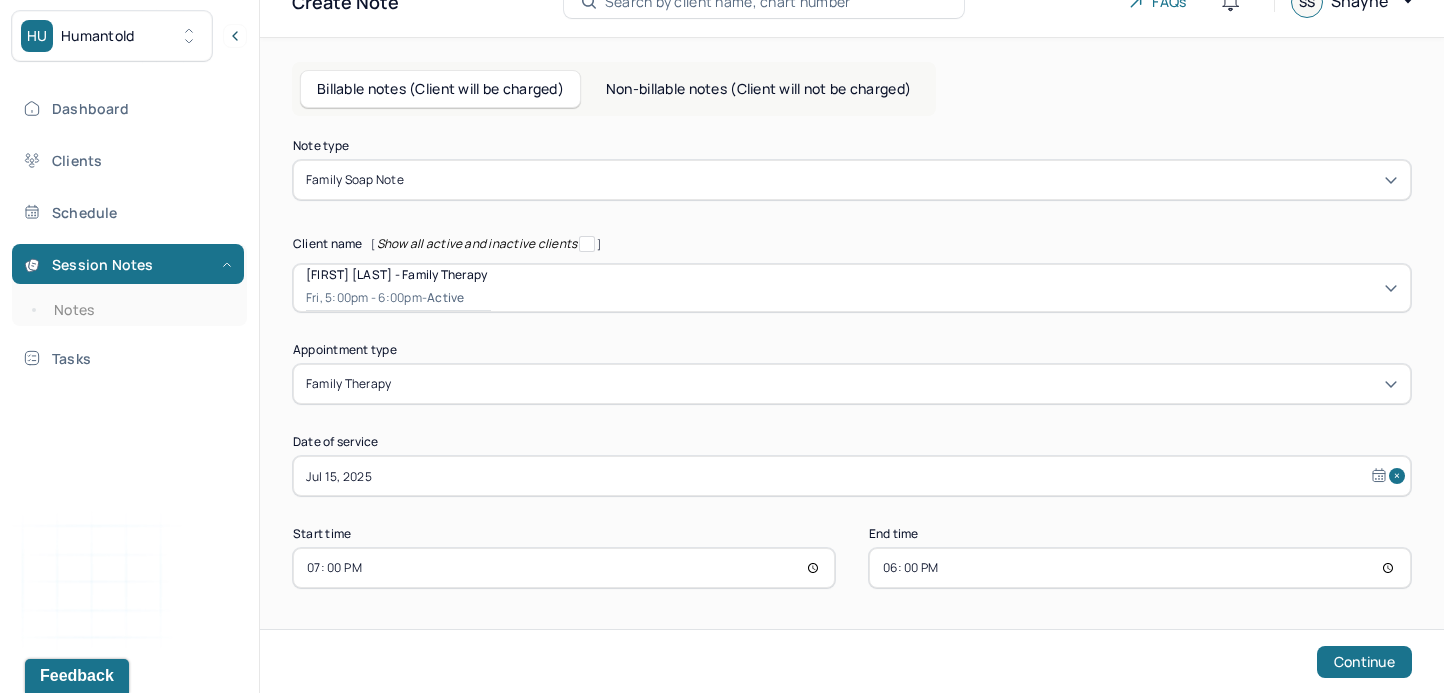 click on "18:00" at bounding box center [1140, 568] 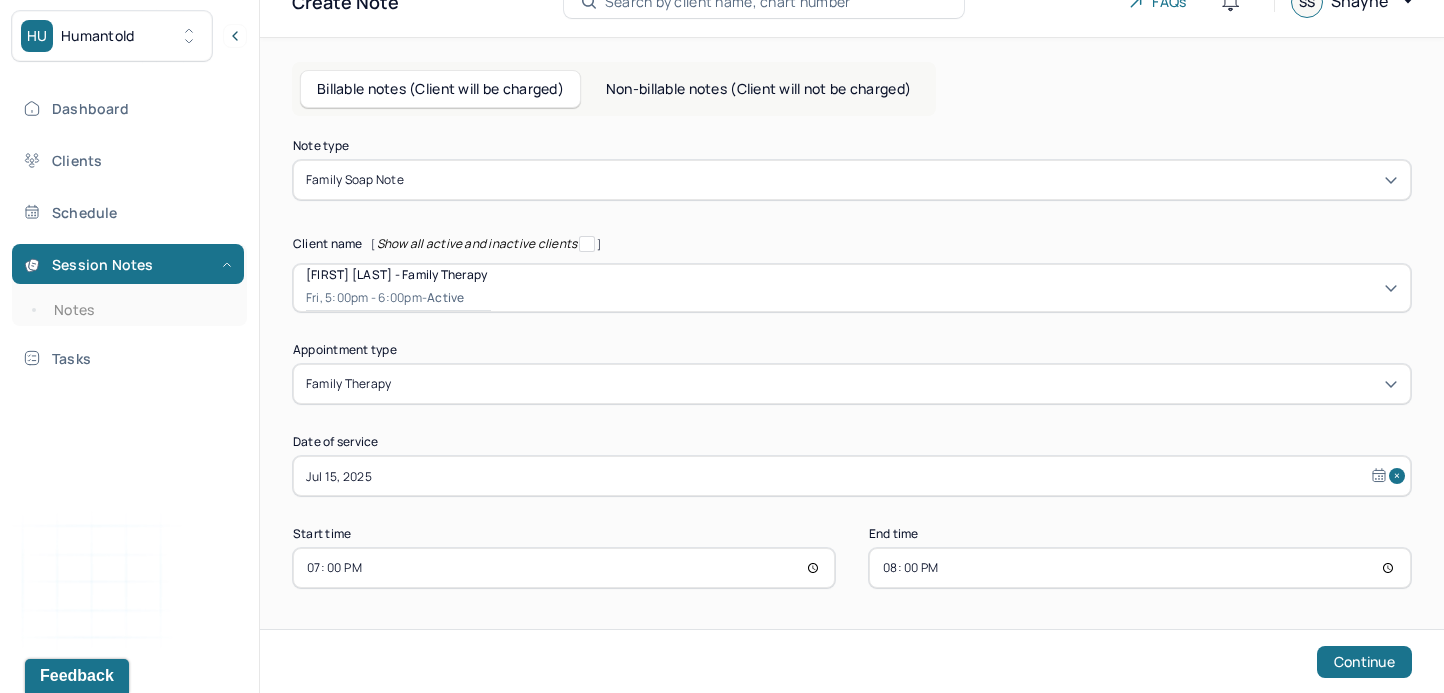 click on "Note type Family soap note Client name [ Show all active and inactive clients ] [FIRST] [LAST] - Family therapy [DAY], [TIME] - active Supervisee name [FIRST] [LAST] Appointment type family therapy Date of service [MONTH] [DAY], [YEAR] Start time [TIME] End time [TIME]   Continue" at bounding box center [852, 405] 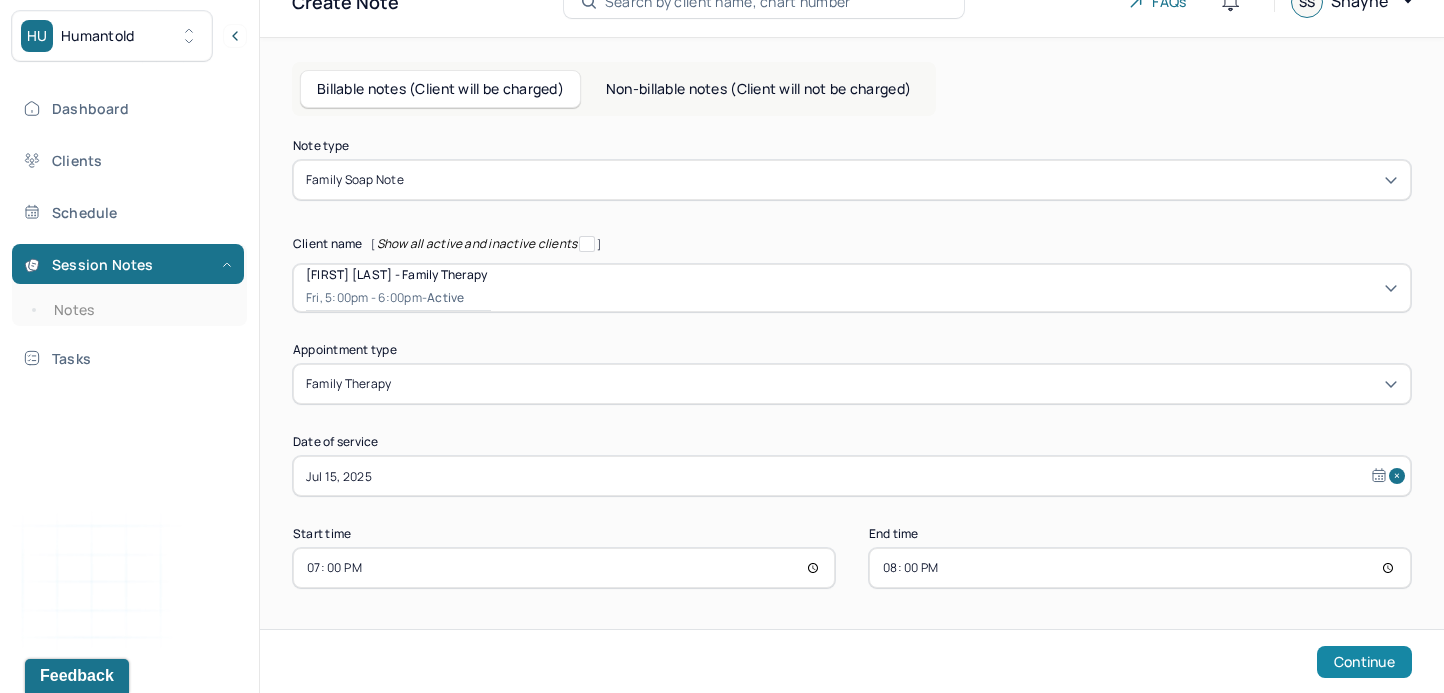 click on "Continue" at bounding box center [1364, 662] 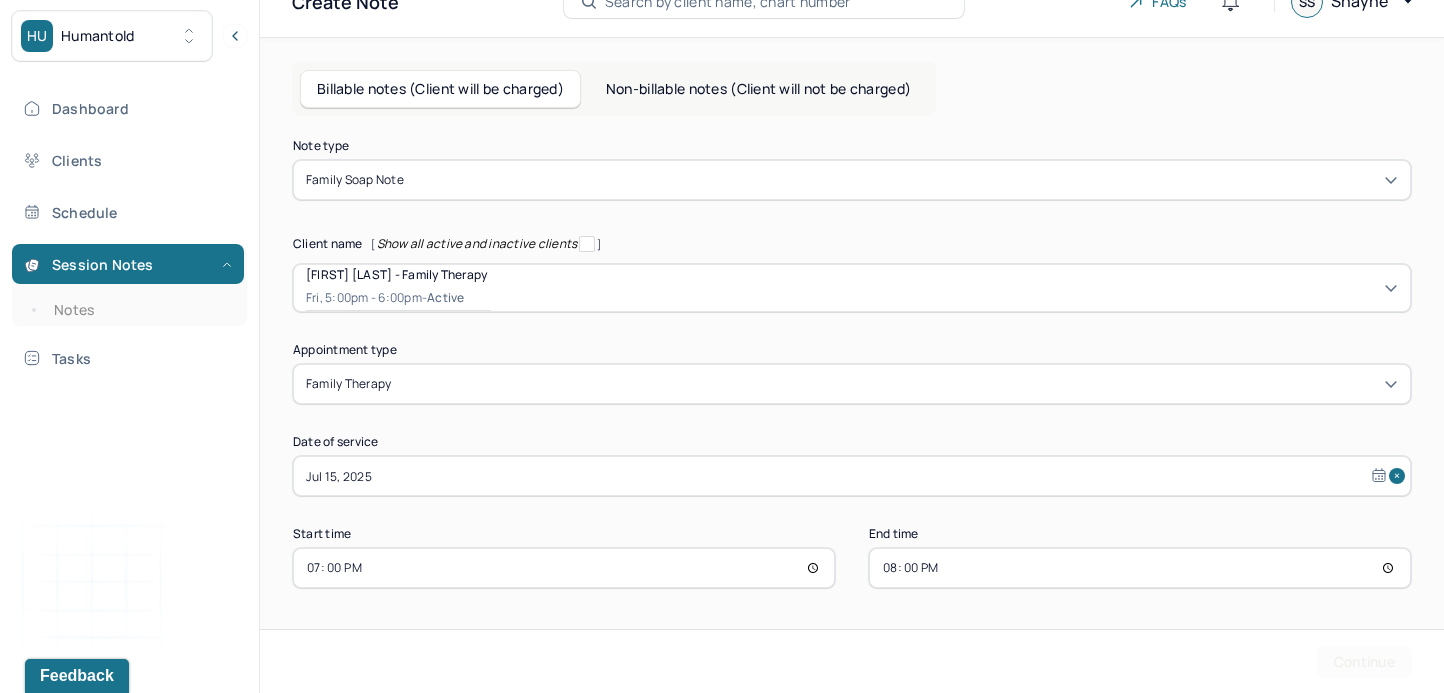 scroll, scrollTop: 0, scrollLeft: 0, axis: both 